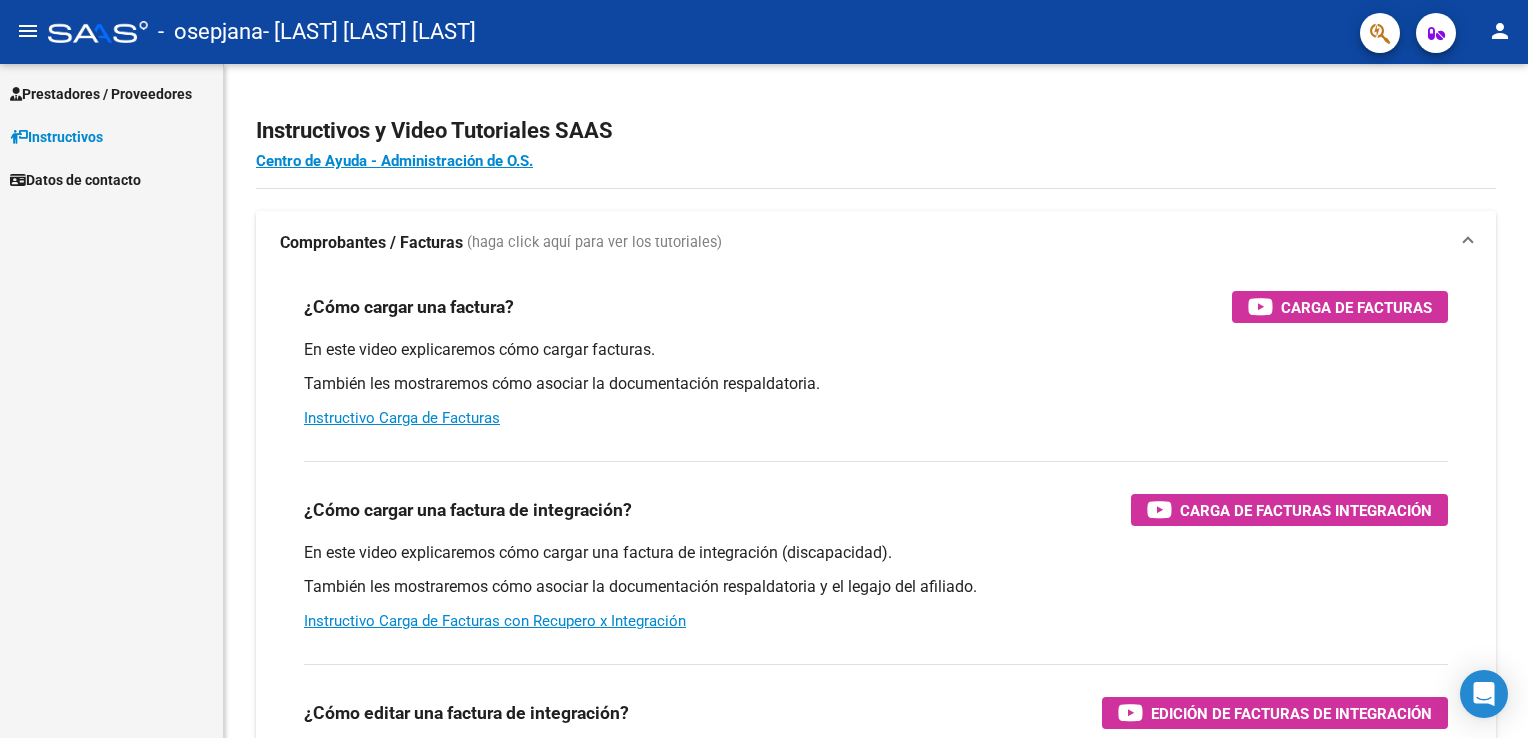 scroll, scrollTop: 0, scrollLeft: 0, axis: both 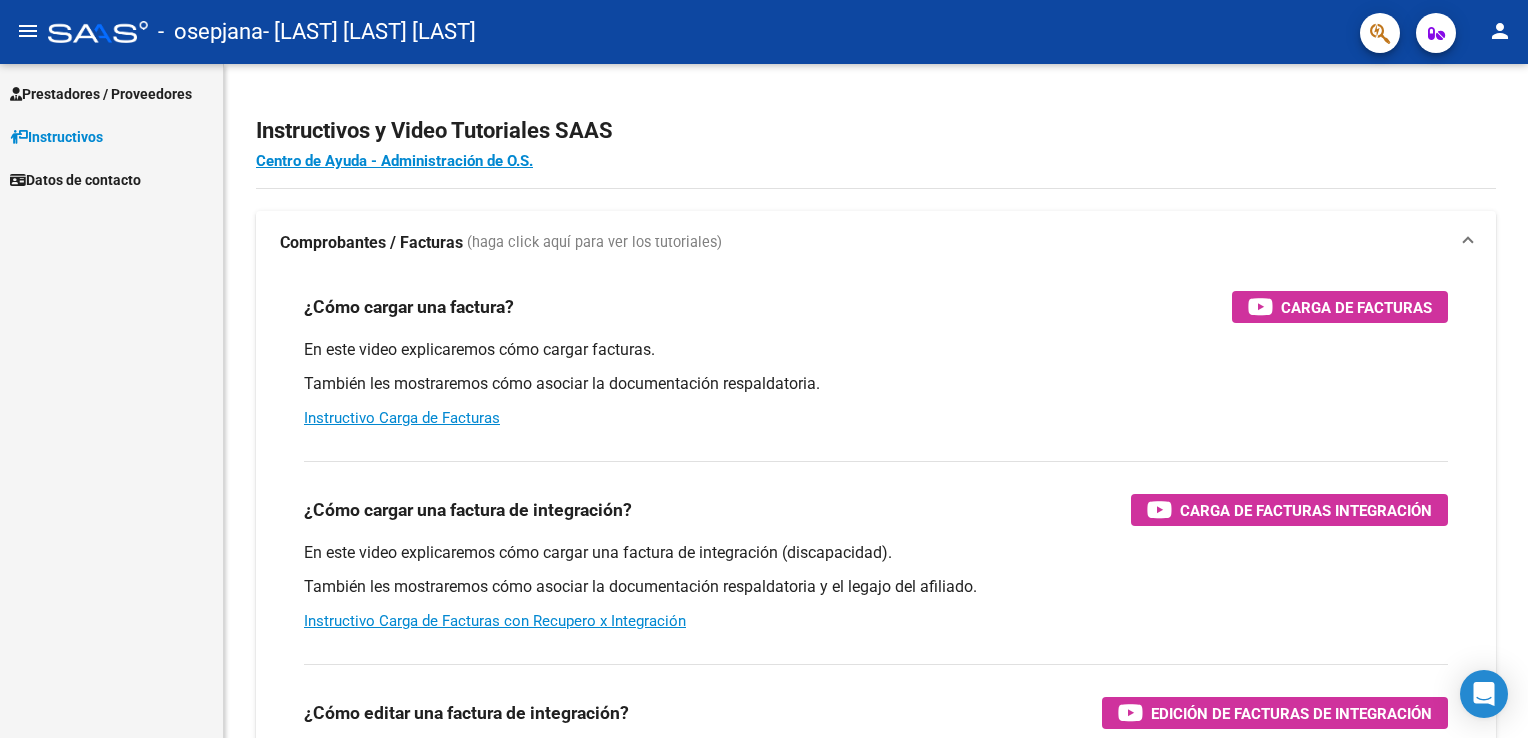 click on "Prestadores / Proveedores" at bounding box center (101, 94) 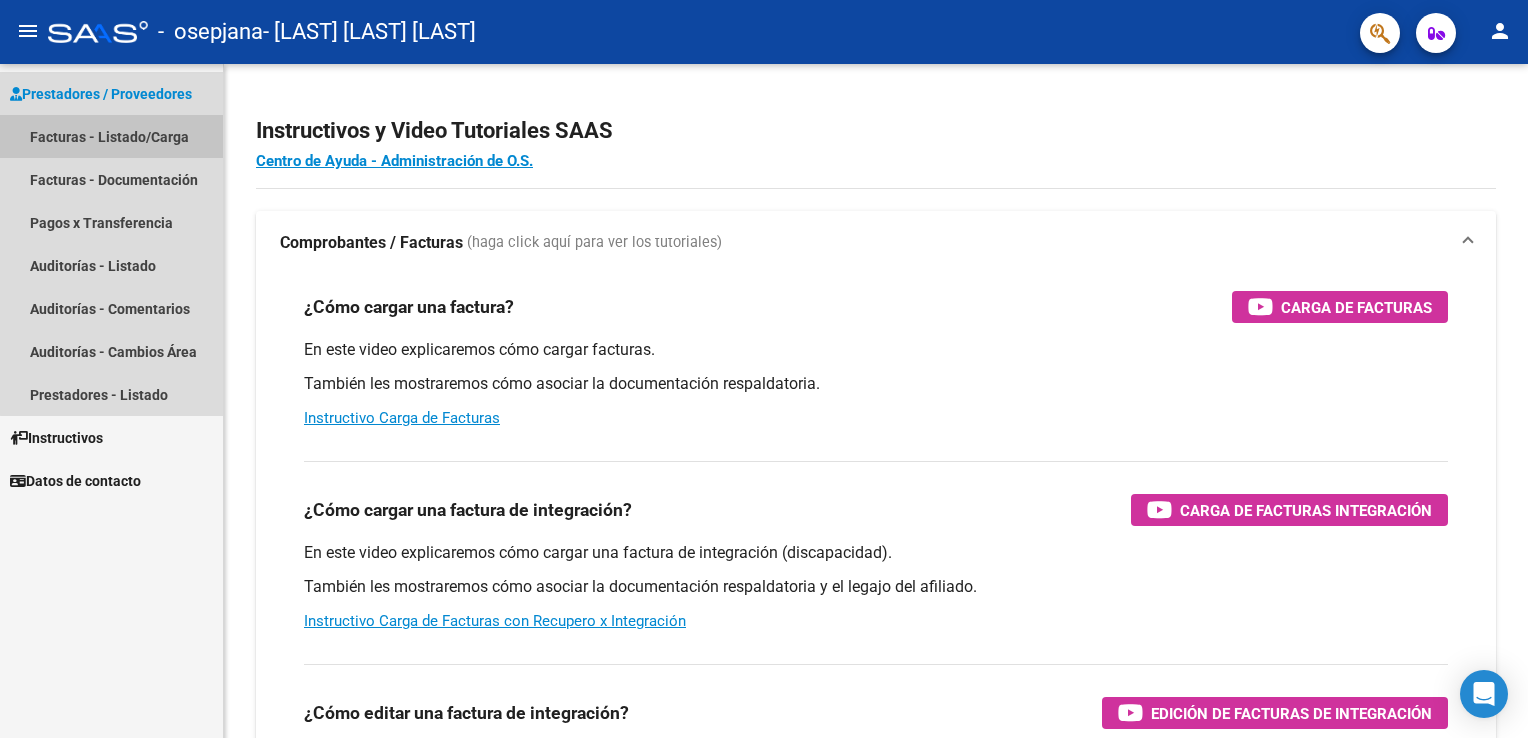 click on "Facturas - Listado/Carga" at bounding box center [111, 136] 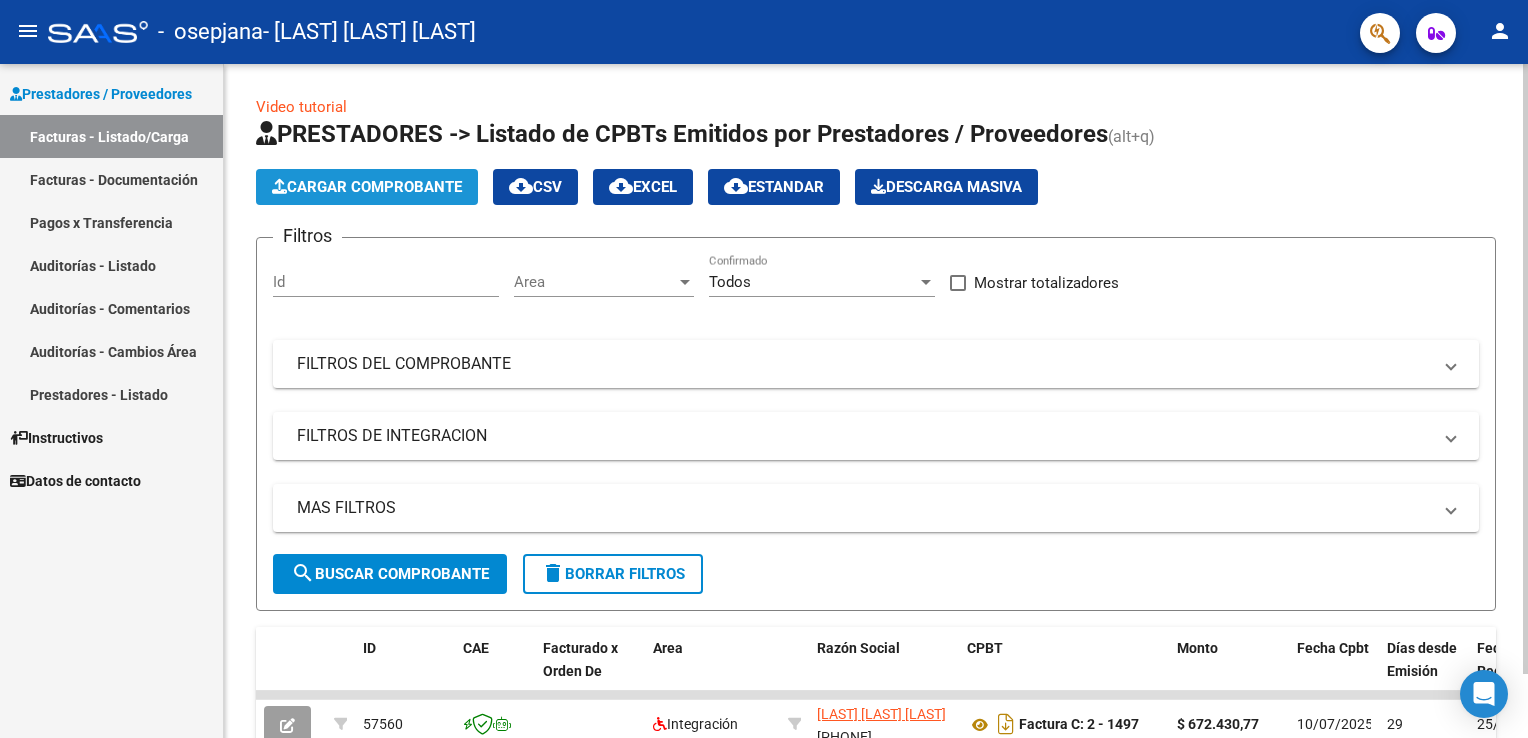 click on "Cargar Comprobante" 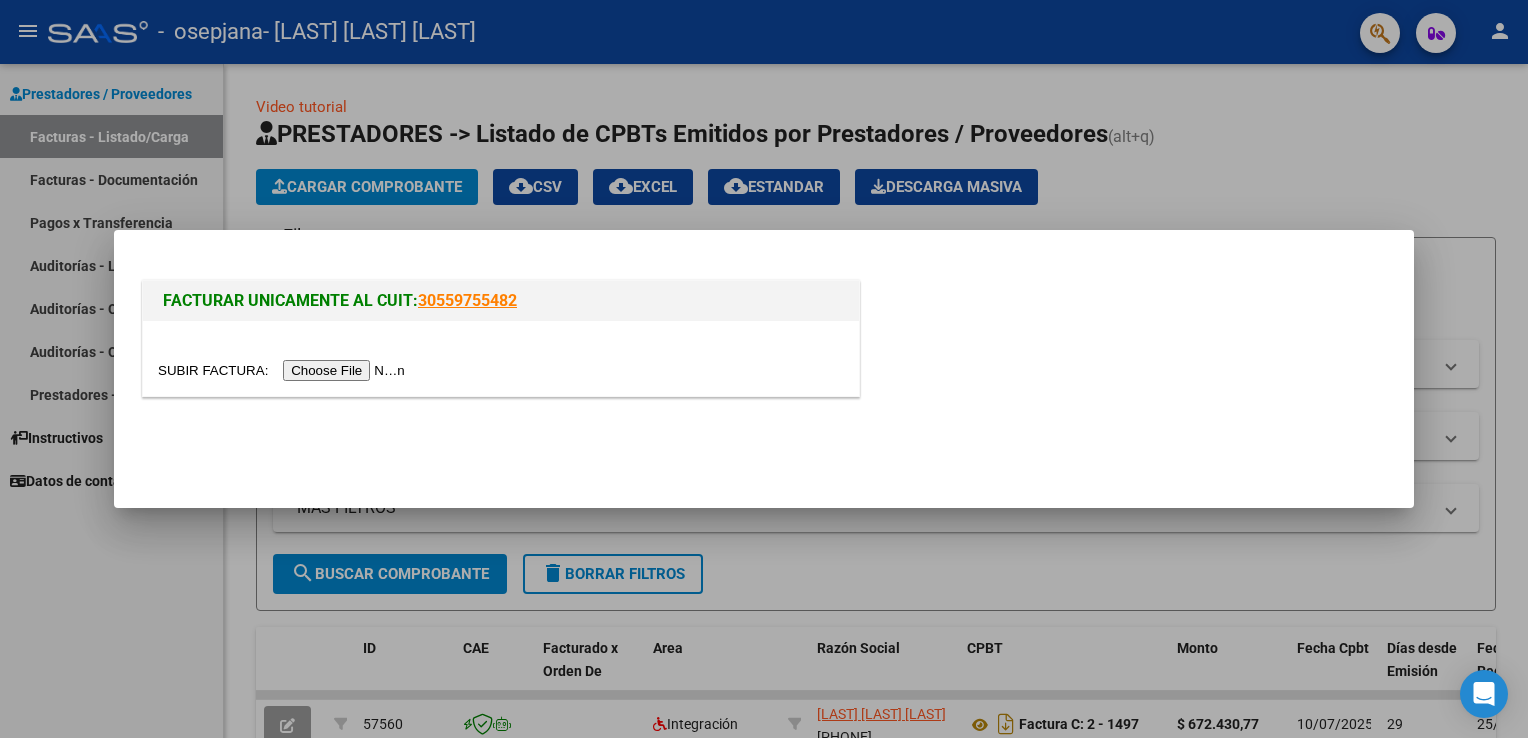click at bounding box center (284, 370) 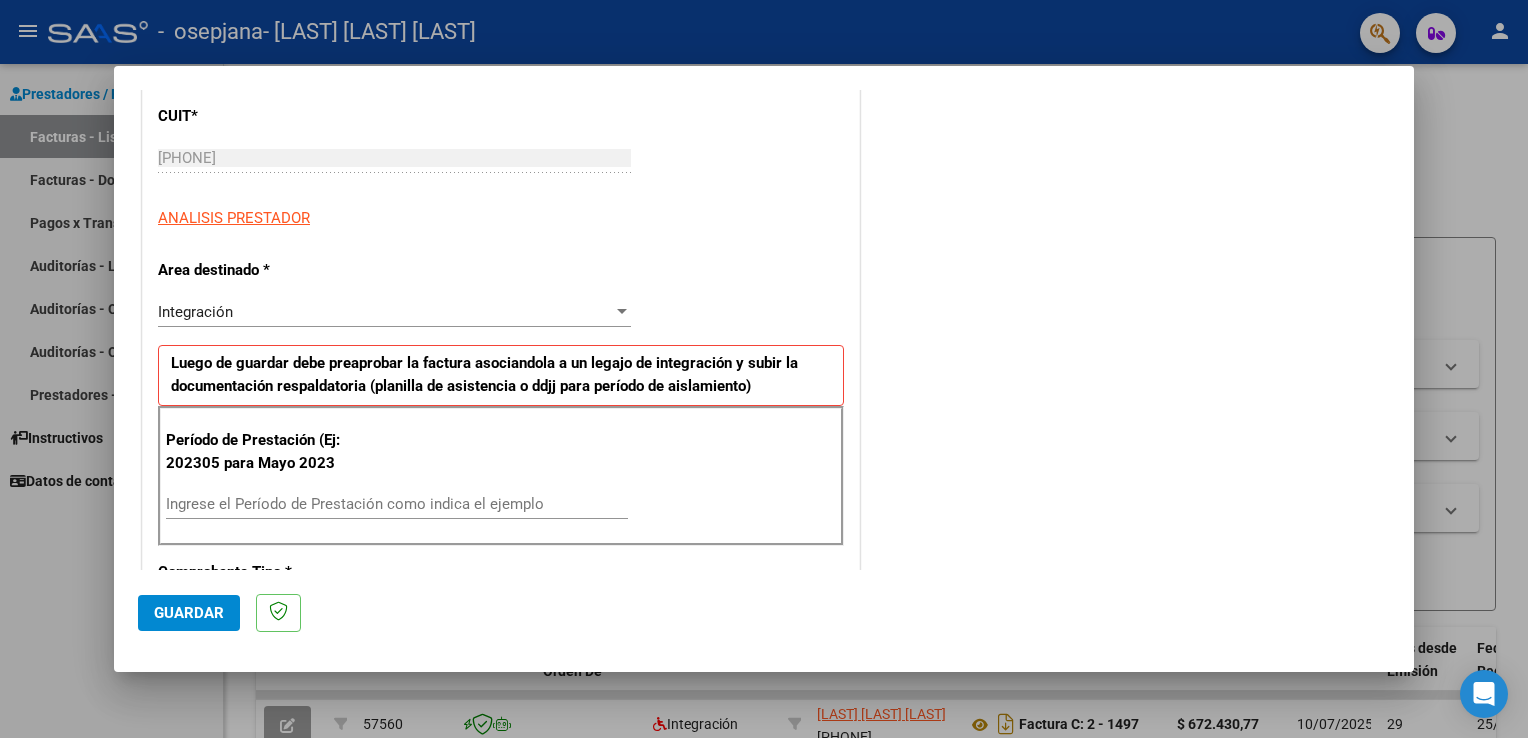 scroll, scrollTop: 400, scrollLeft: 0, axis: vertical 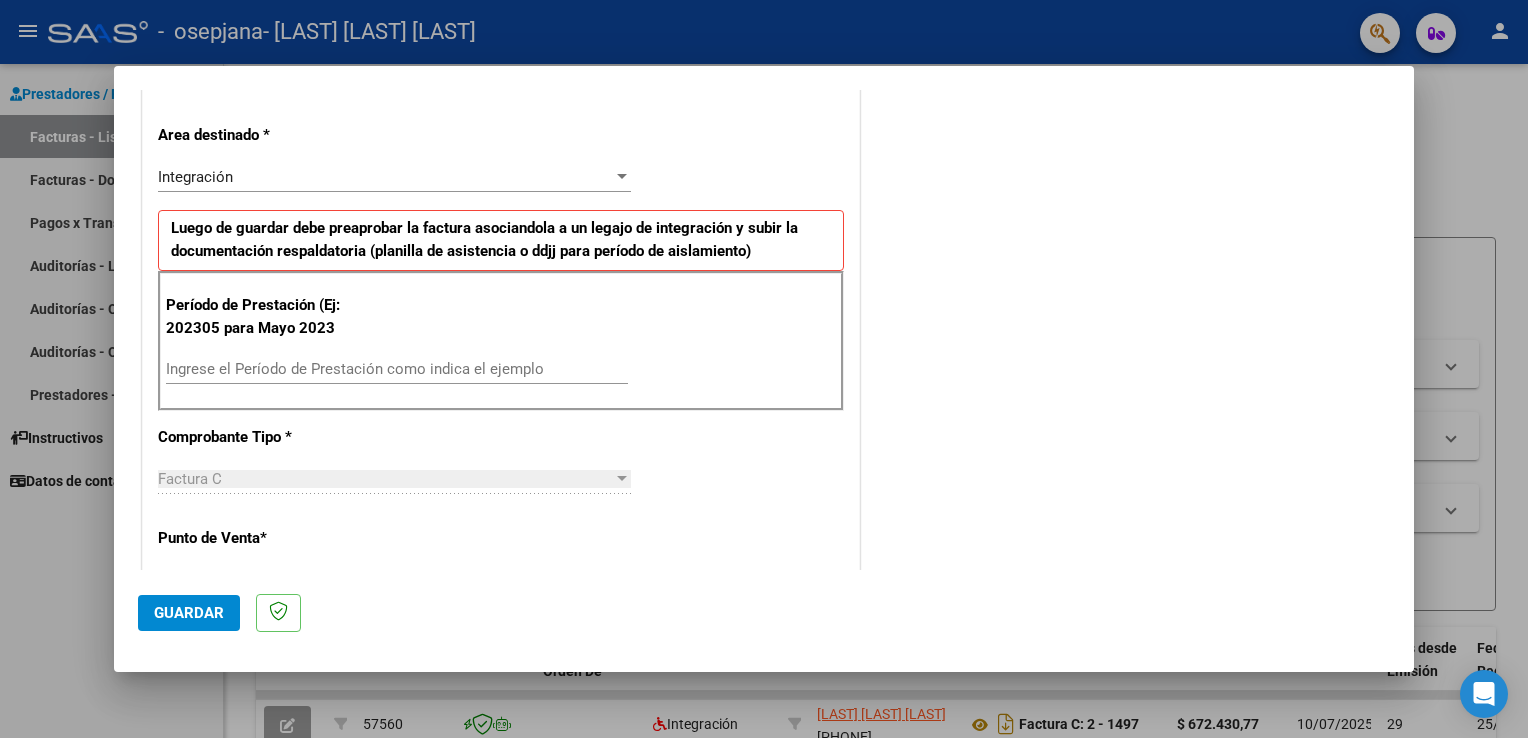 click on "Ingrese el Período de Prestación como indica el ejemplo" at bounding box center (397, 369) 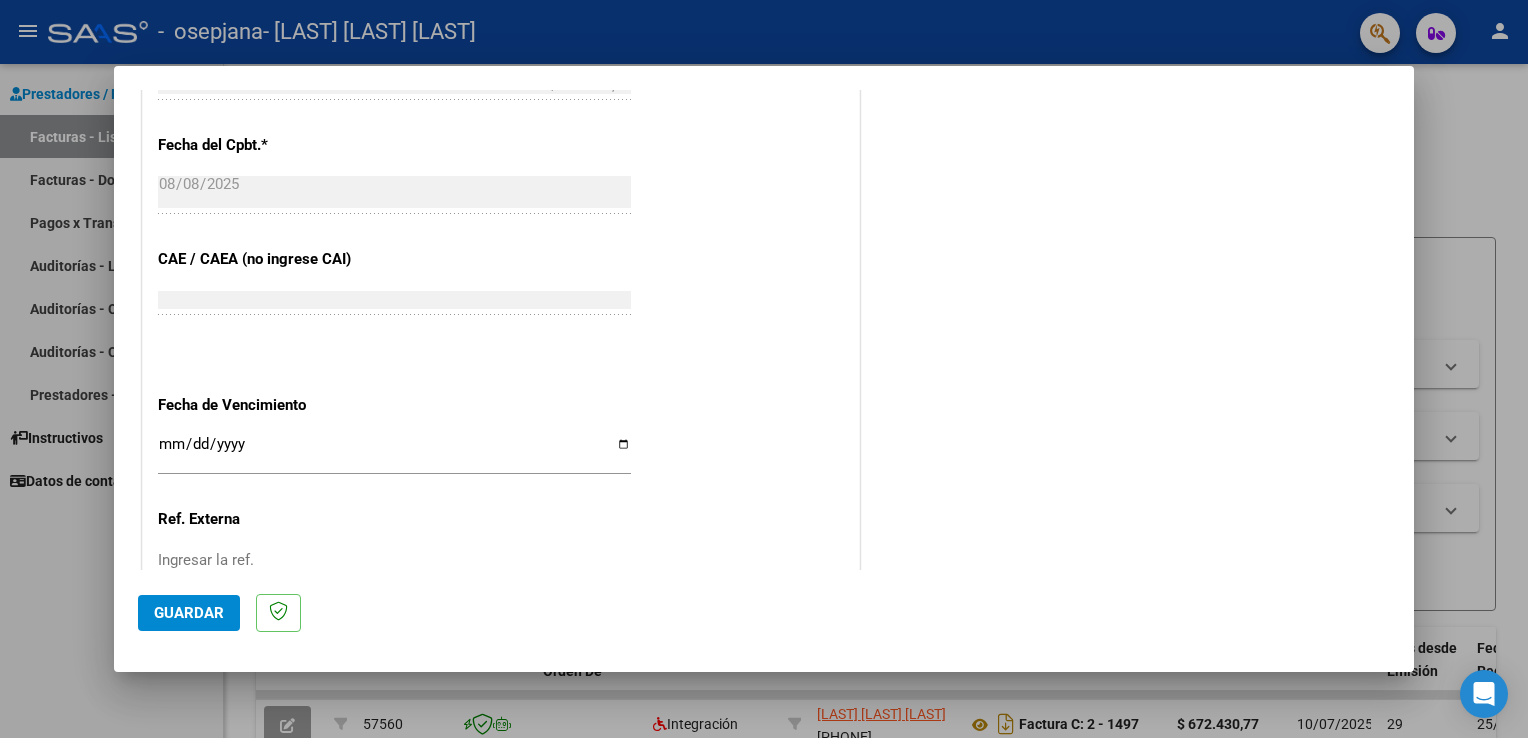 scroll, scrollTop: 1240, scrollLeft: 0, axis: vertical 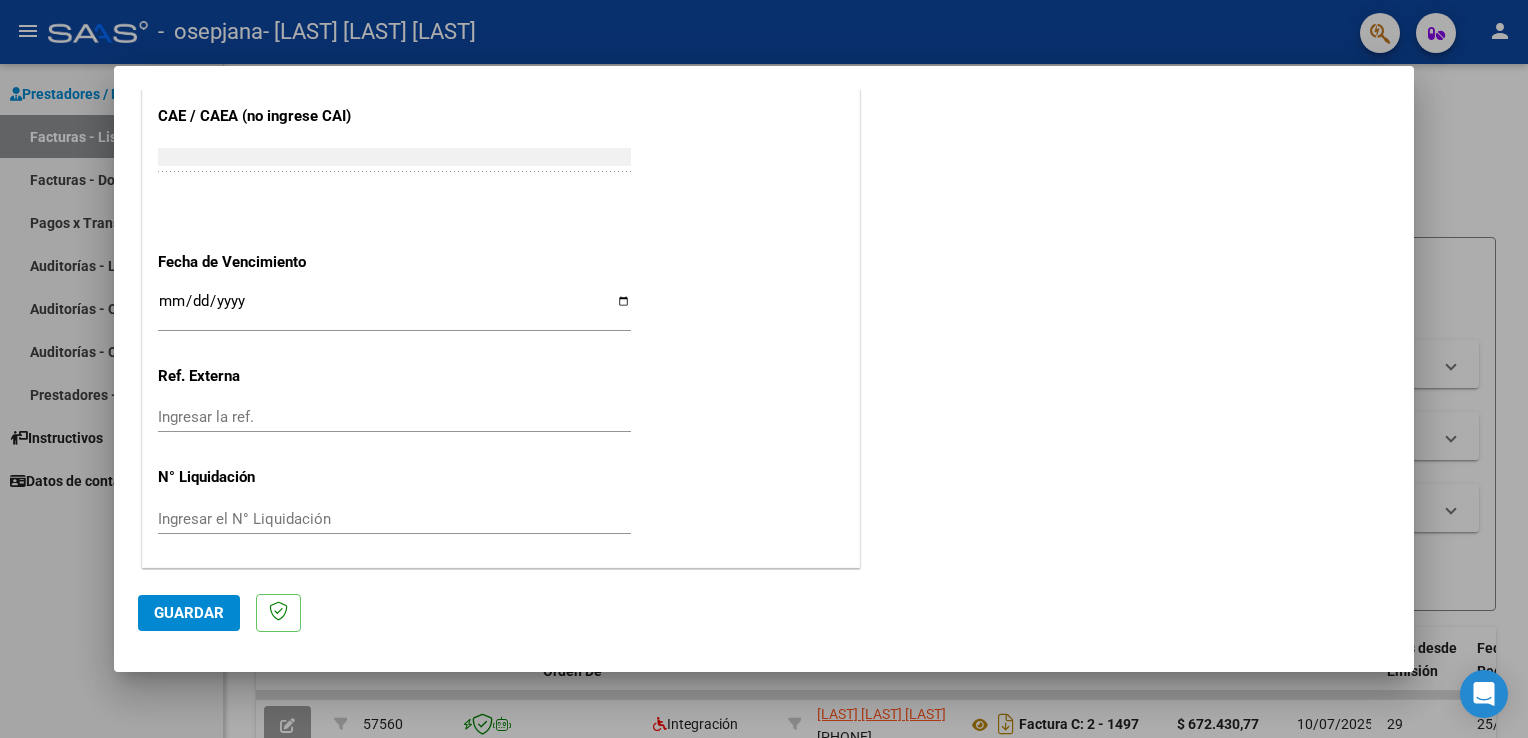 type on "202507" 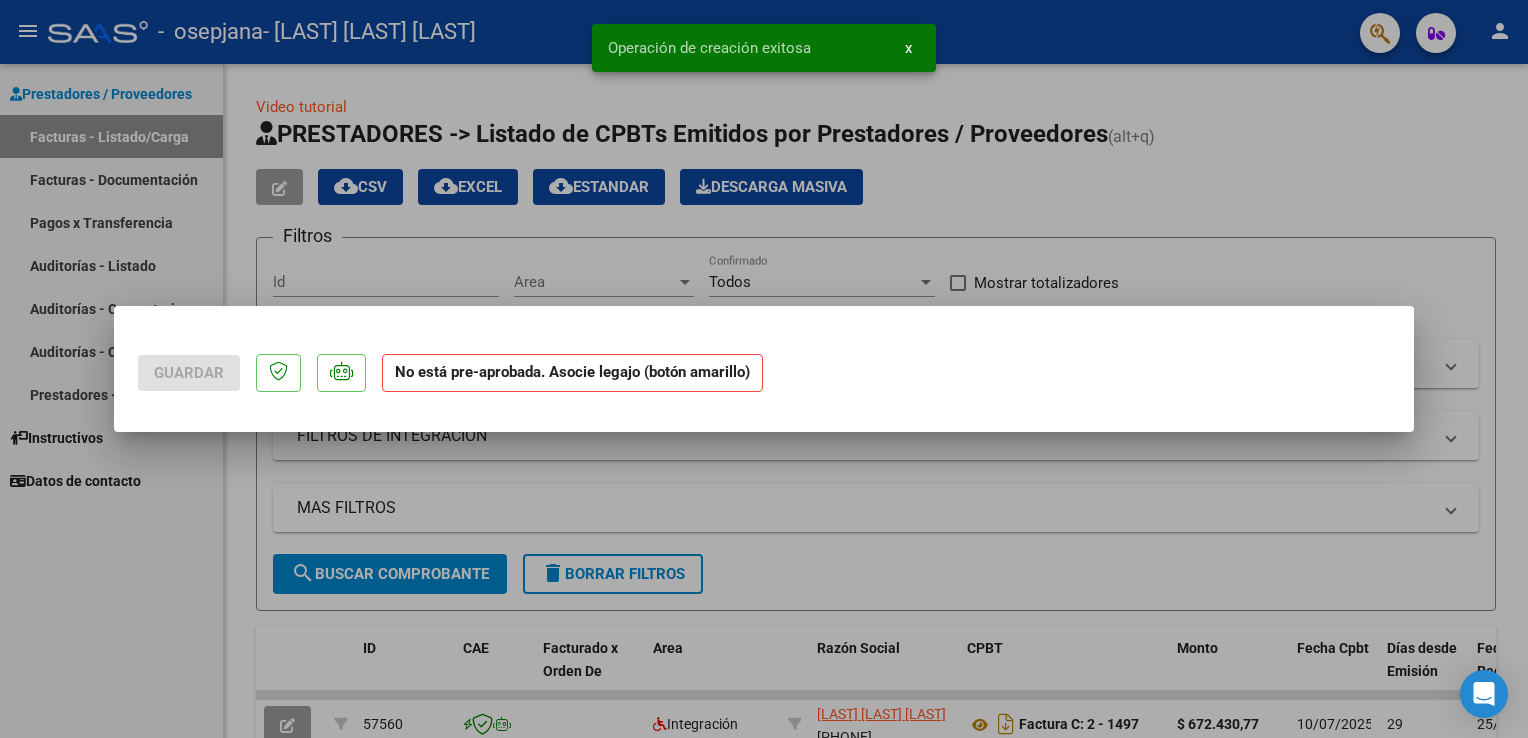 scroll, scrollTop: 0, scrollLeft: 0, axis: both 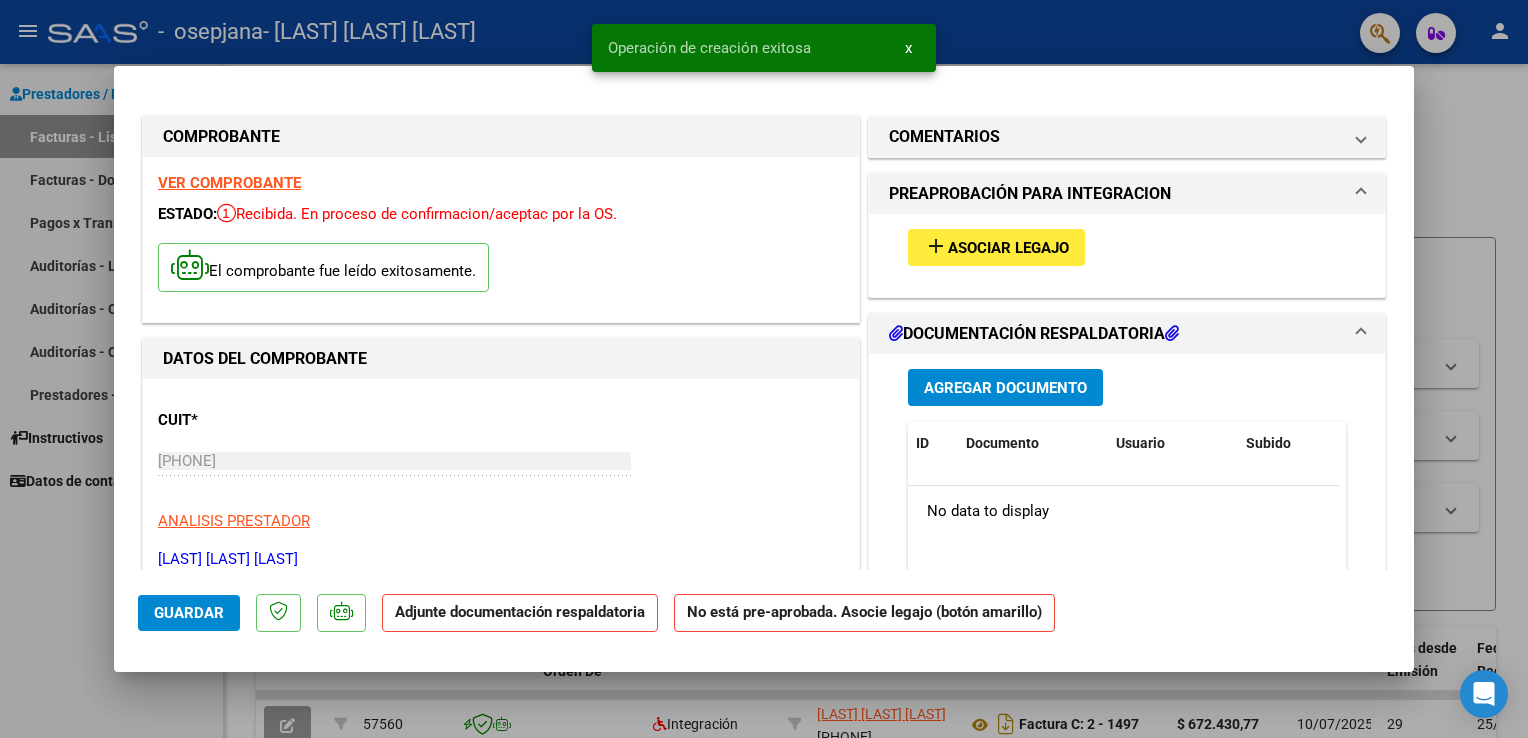 click on "Asociar Legajo" at bounding box center [1008, 248] 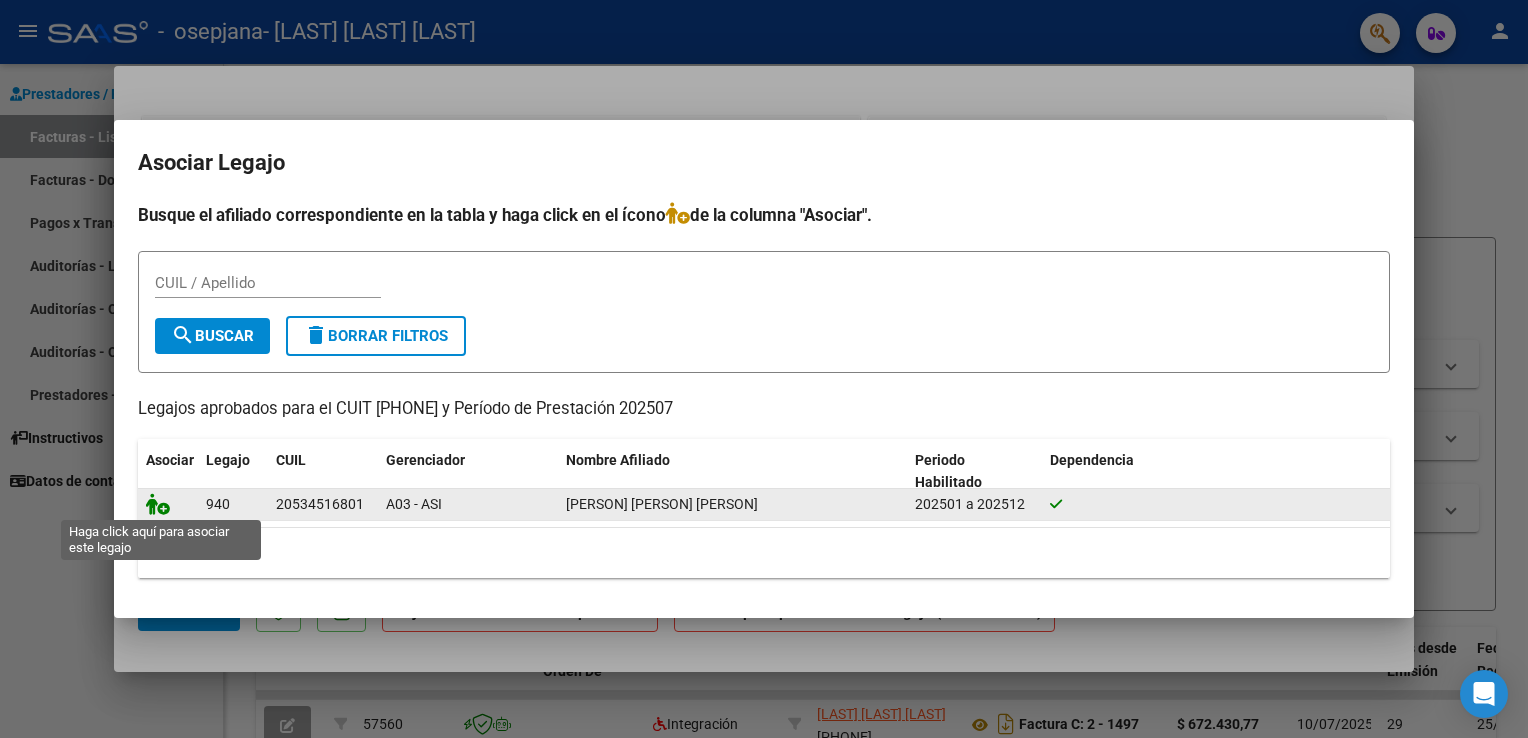 click 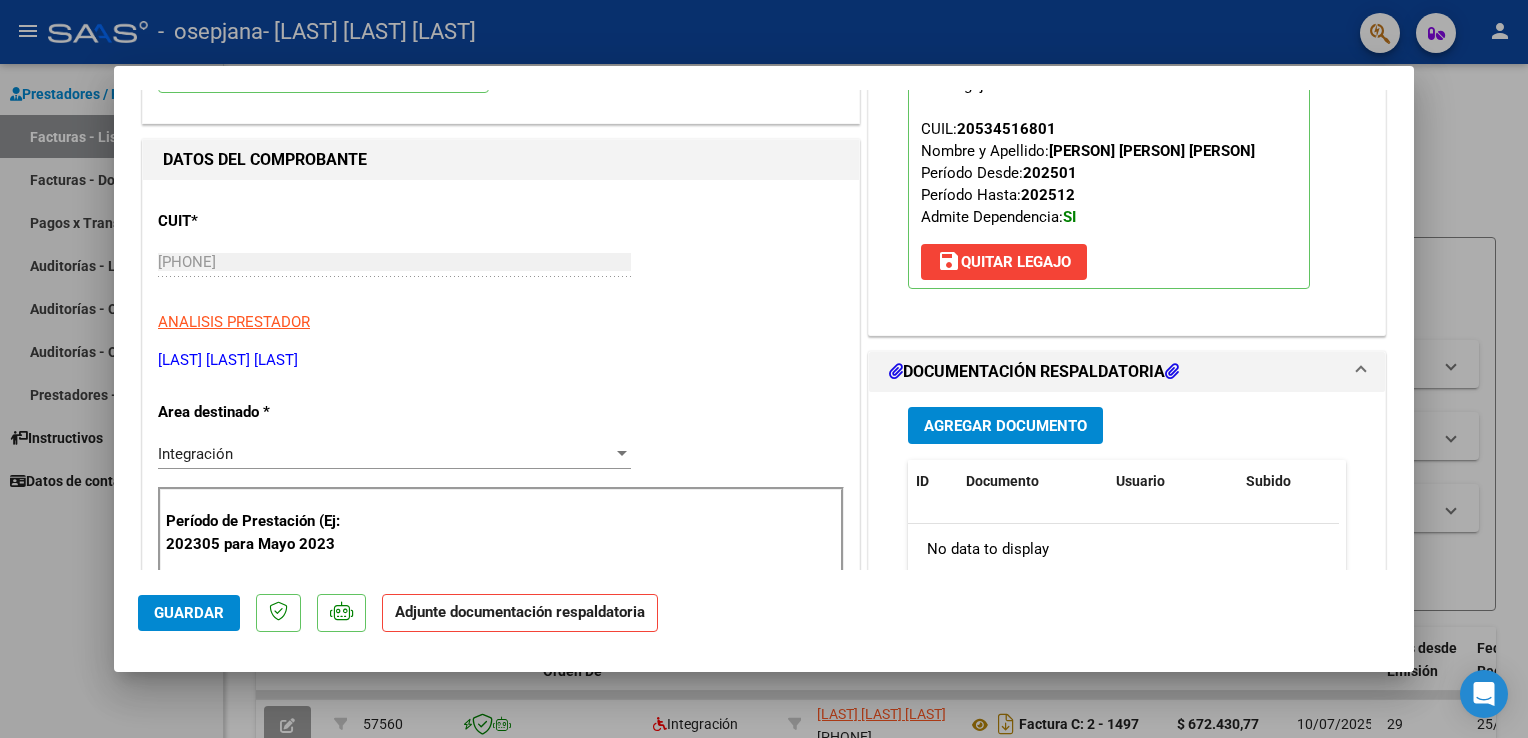 scroll, scrollTop: 200, scrollLeft: 0, axis: vertical 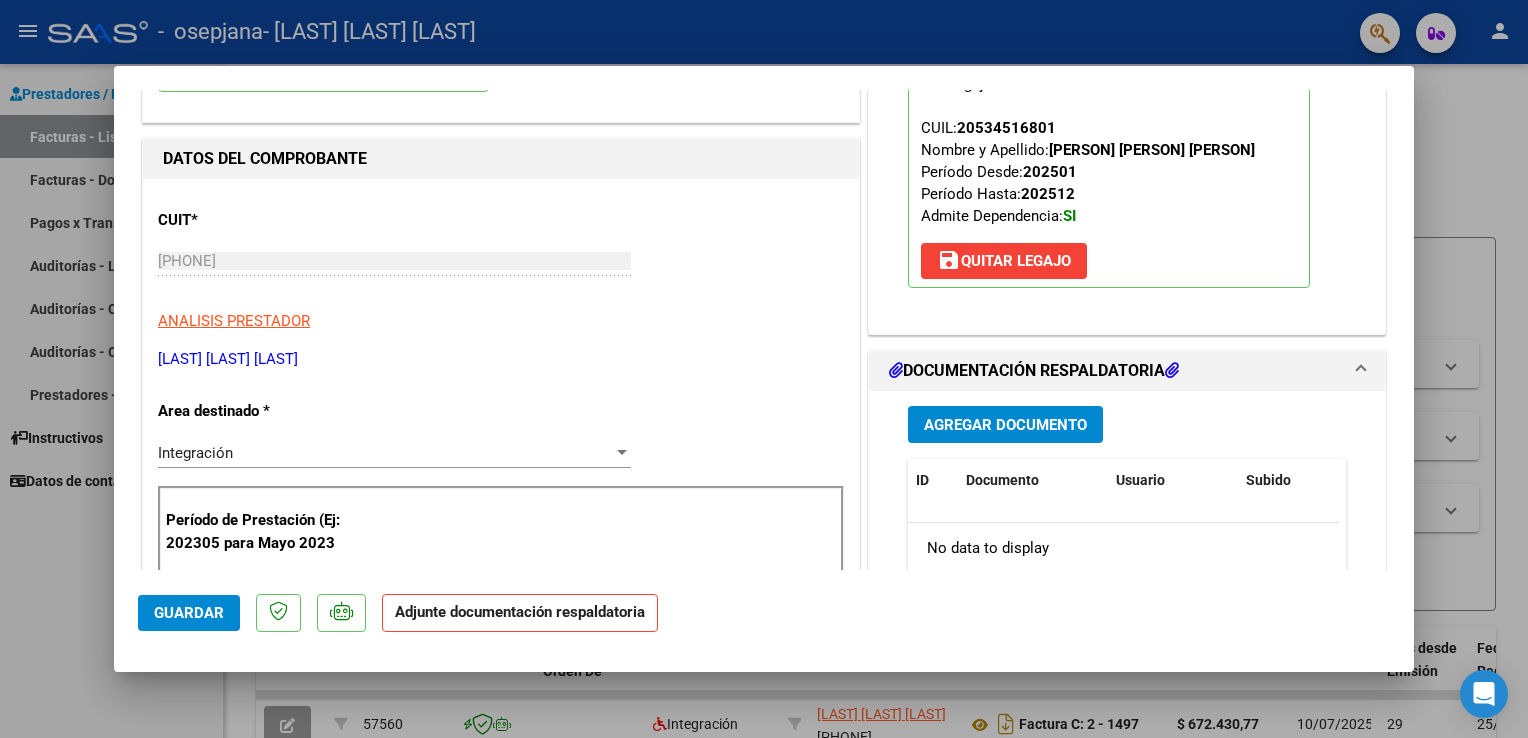 click on "Agregar Documento" at bounding box center [1005, 425] 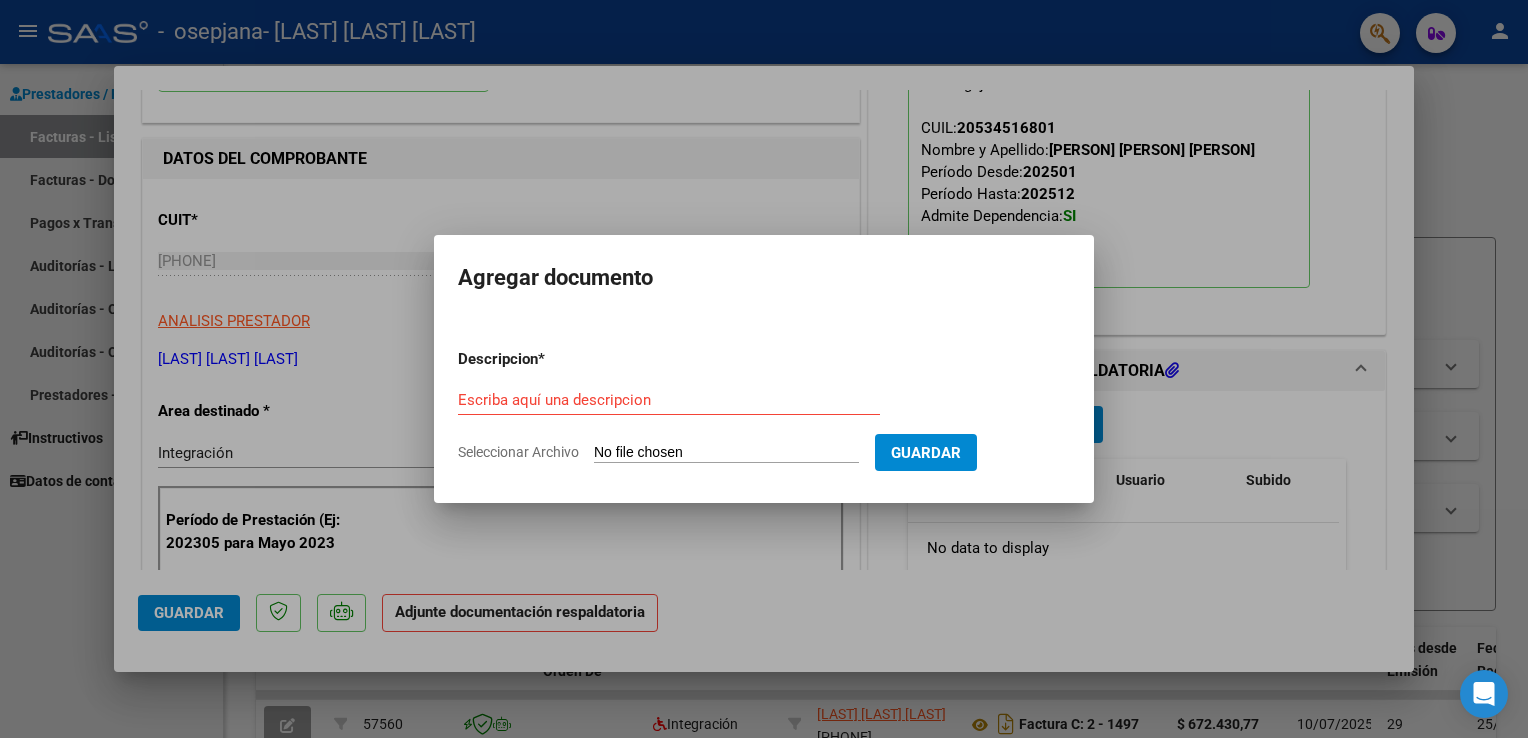 click on "Seleccionar Archivo" at bounding box center (726, 453) 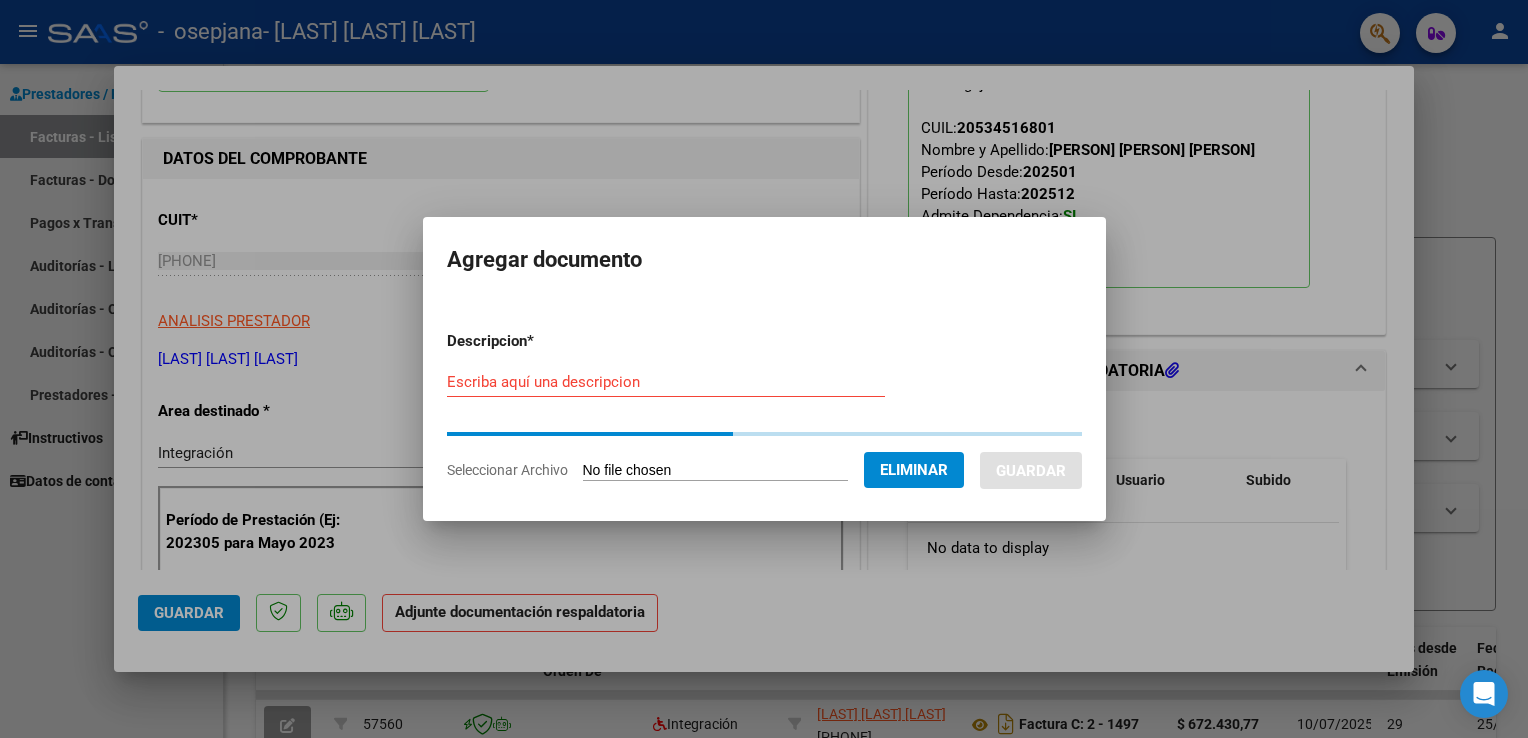 click on "Escriba aquí una descripcion" at bounding box center [666, 382] 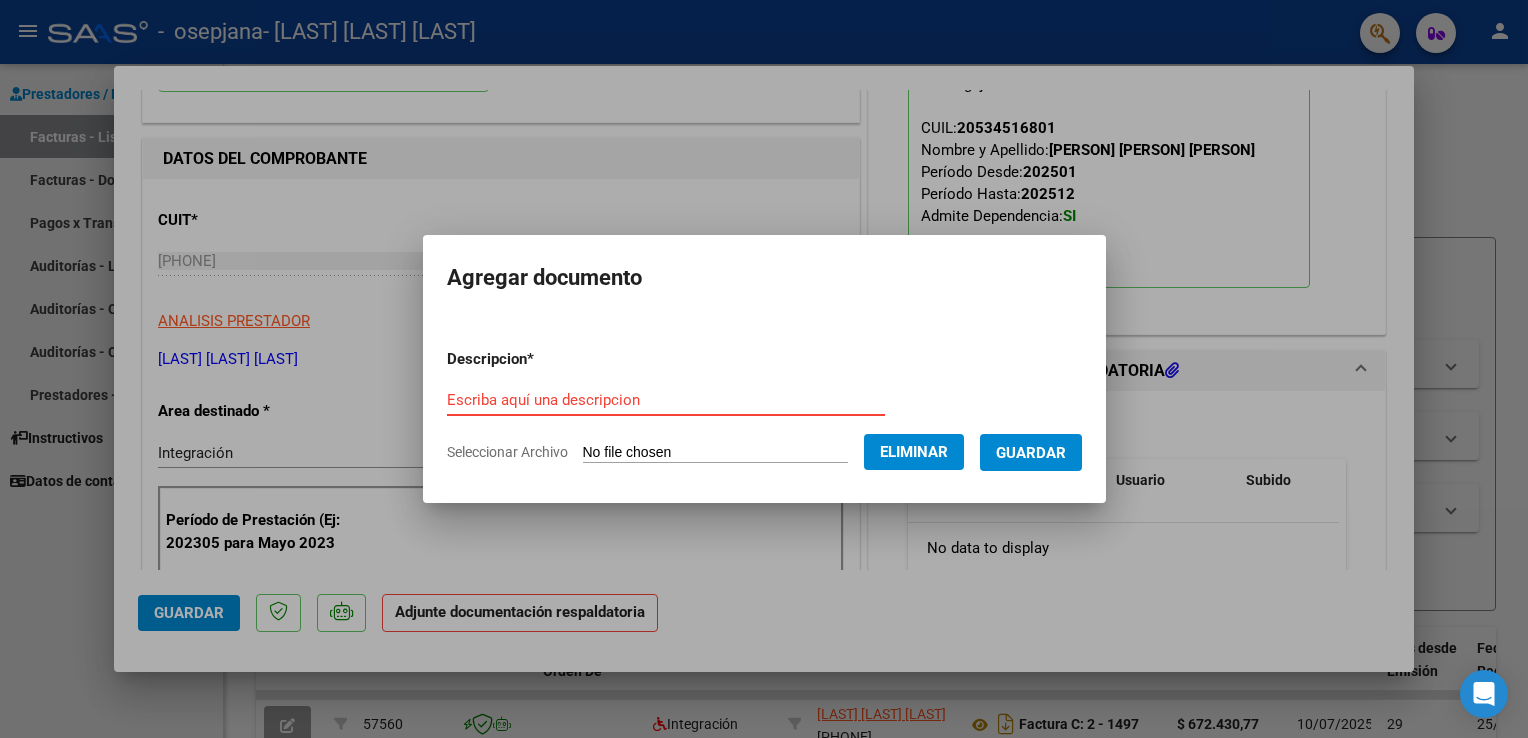 paste on "ASIST [PERSON] [PERSON] FONO" 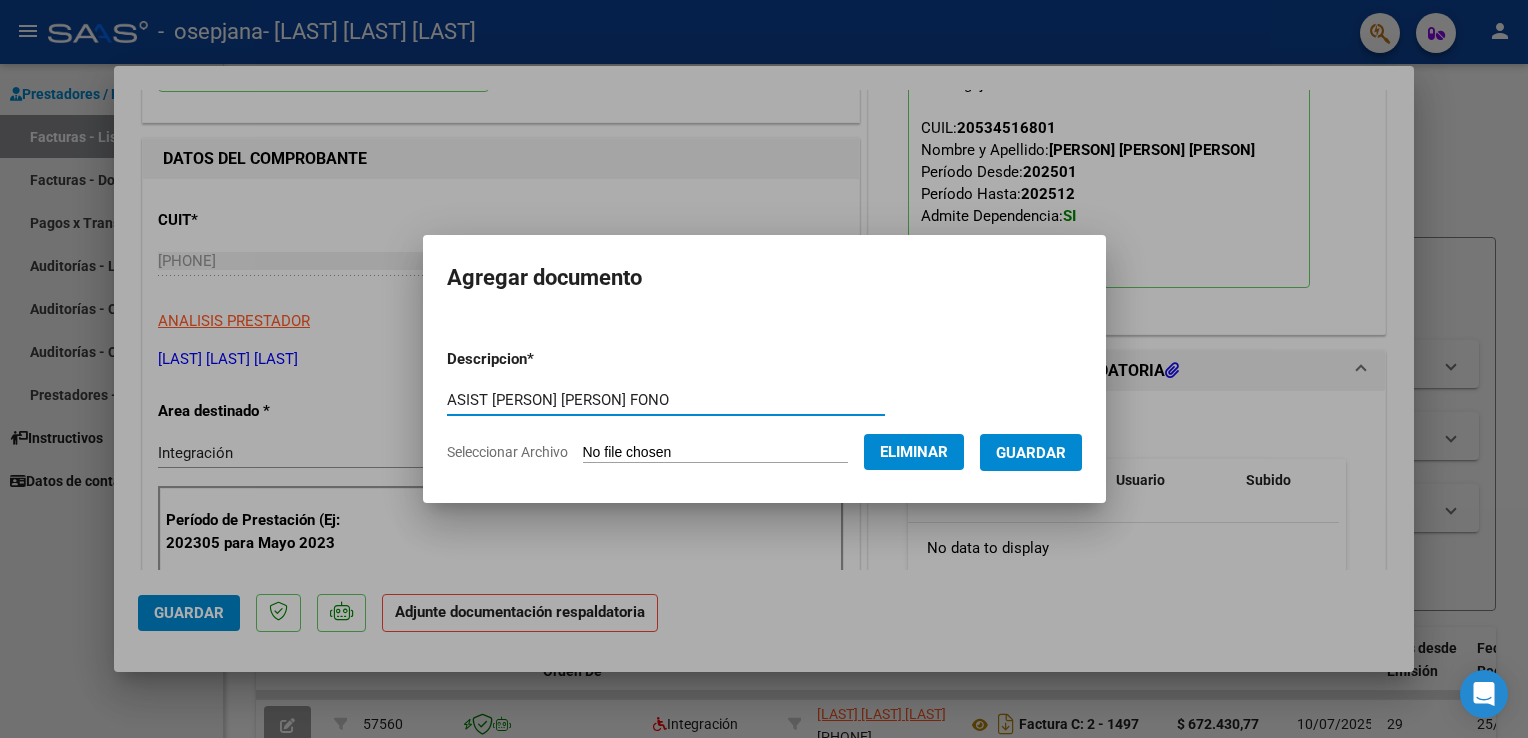 type on "ASIST [PERSON] [PERSON] FONO" 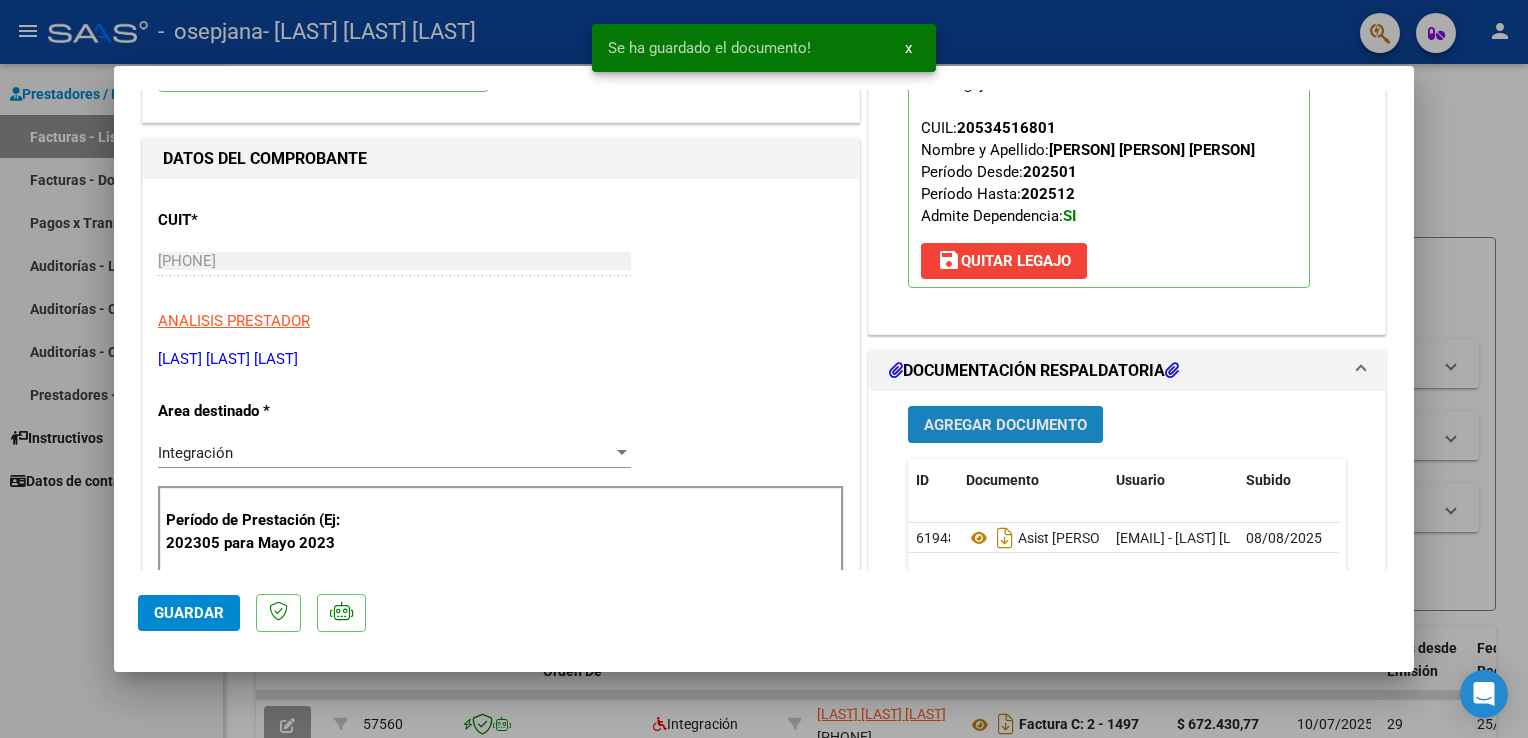 click on "Agregar Documento" at bounding box center (1005, 425) 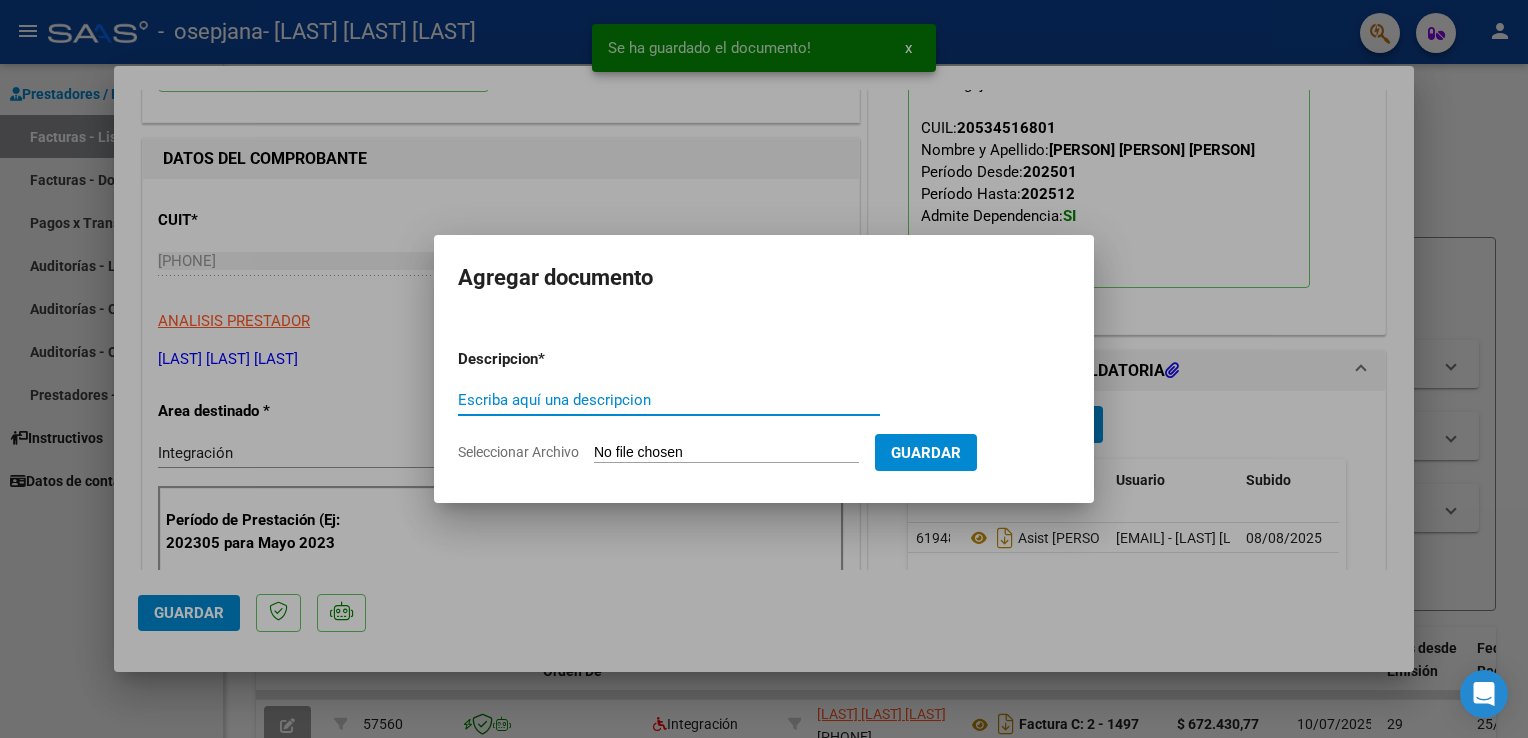 click on "Seleccionar Archivo" at bounding box center [726, 453] 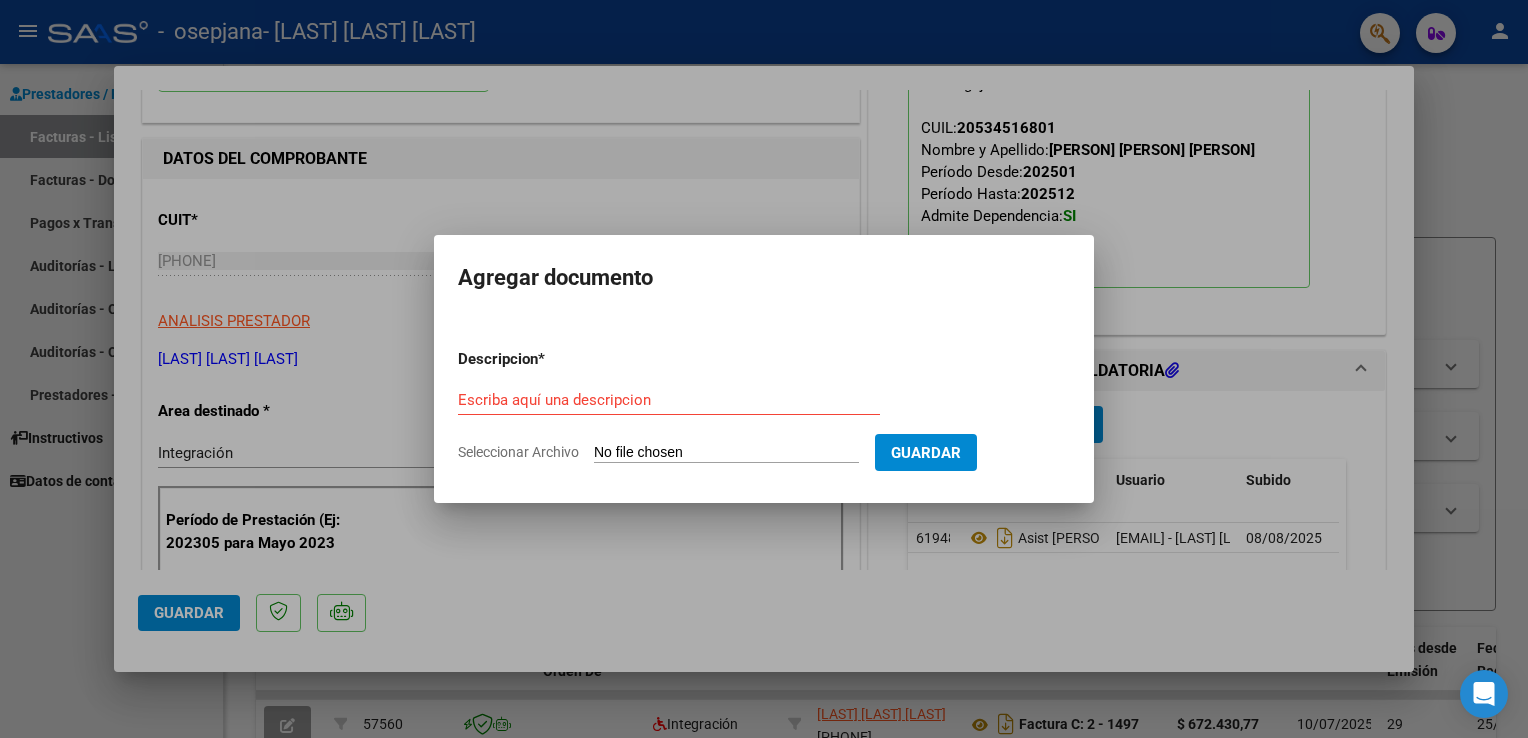 type on "C:\fakepath\ASIST [PERSON] [PERSON] INSTITUCION.pdf" 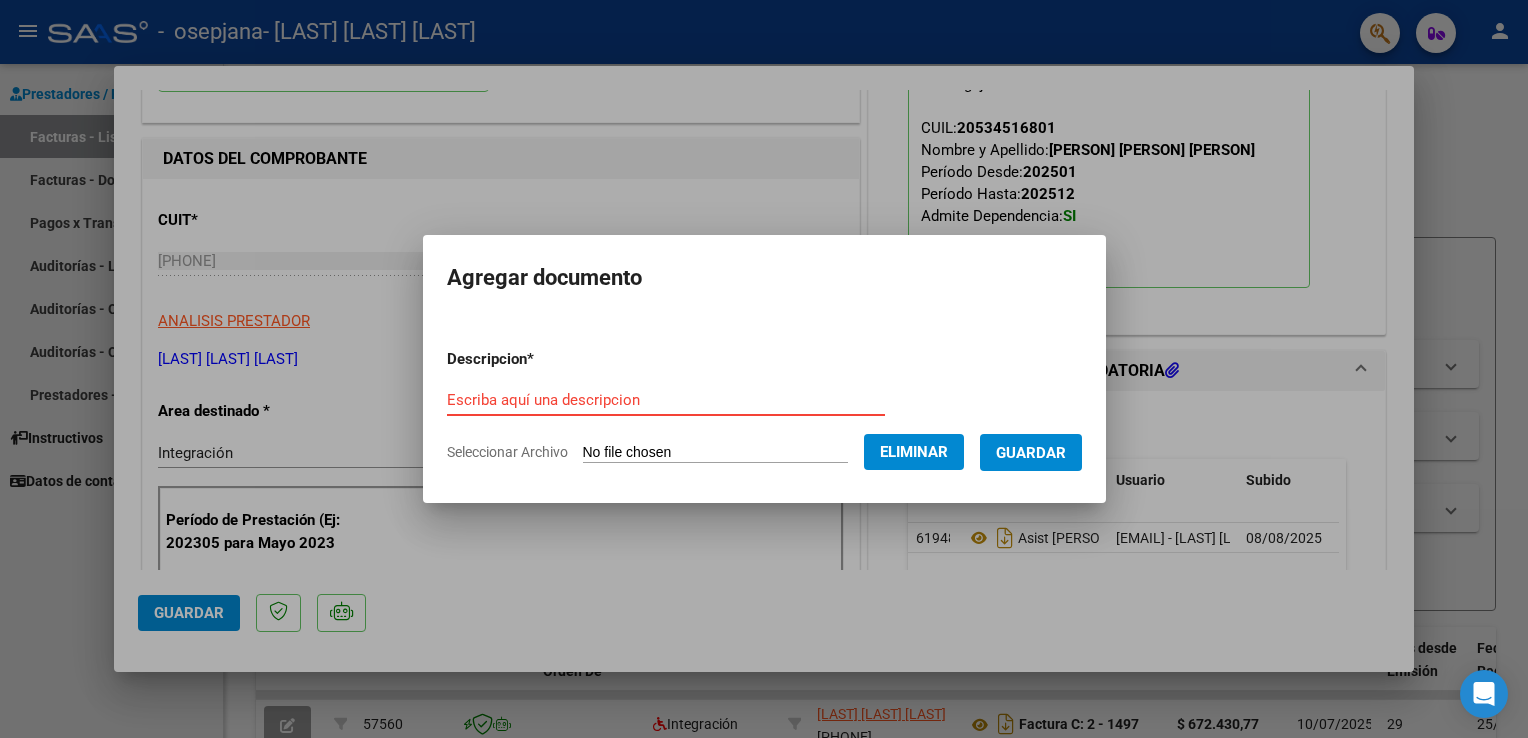 click on "Escriba aquí una descripcion" at bounding box center [666, 400] 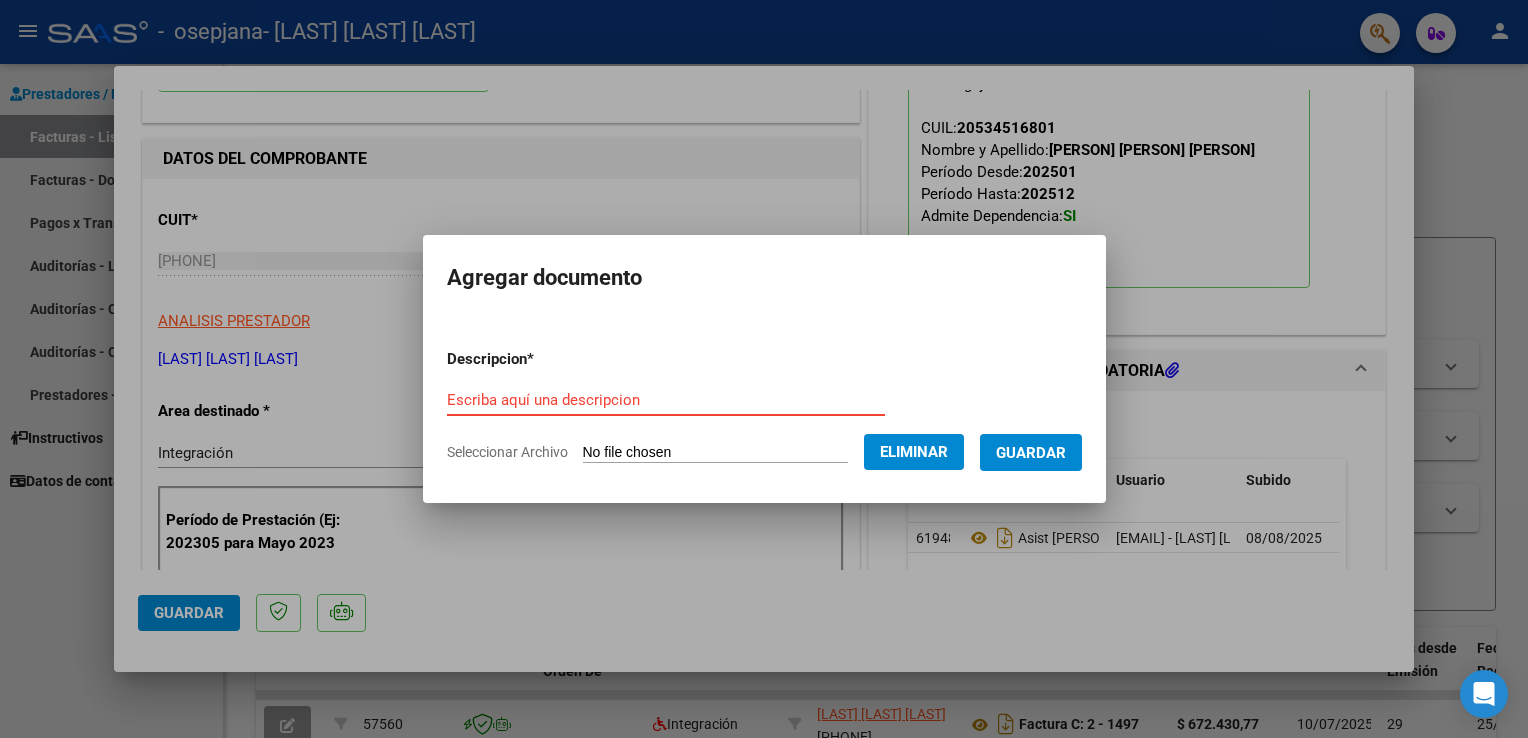 click on "Escriba aquí una descripcion" at bounding box center (666, 400) 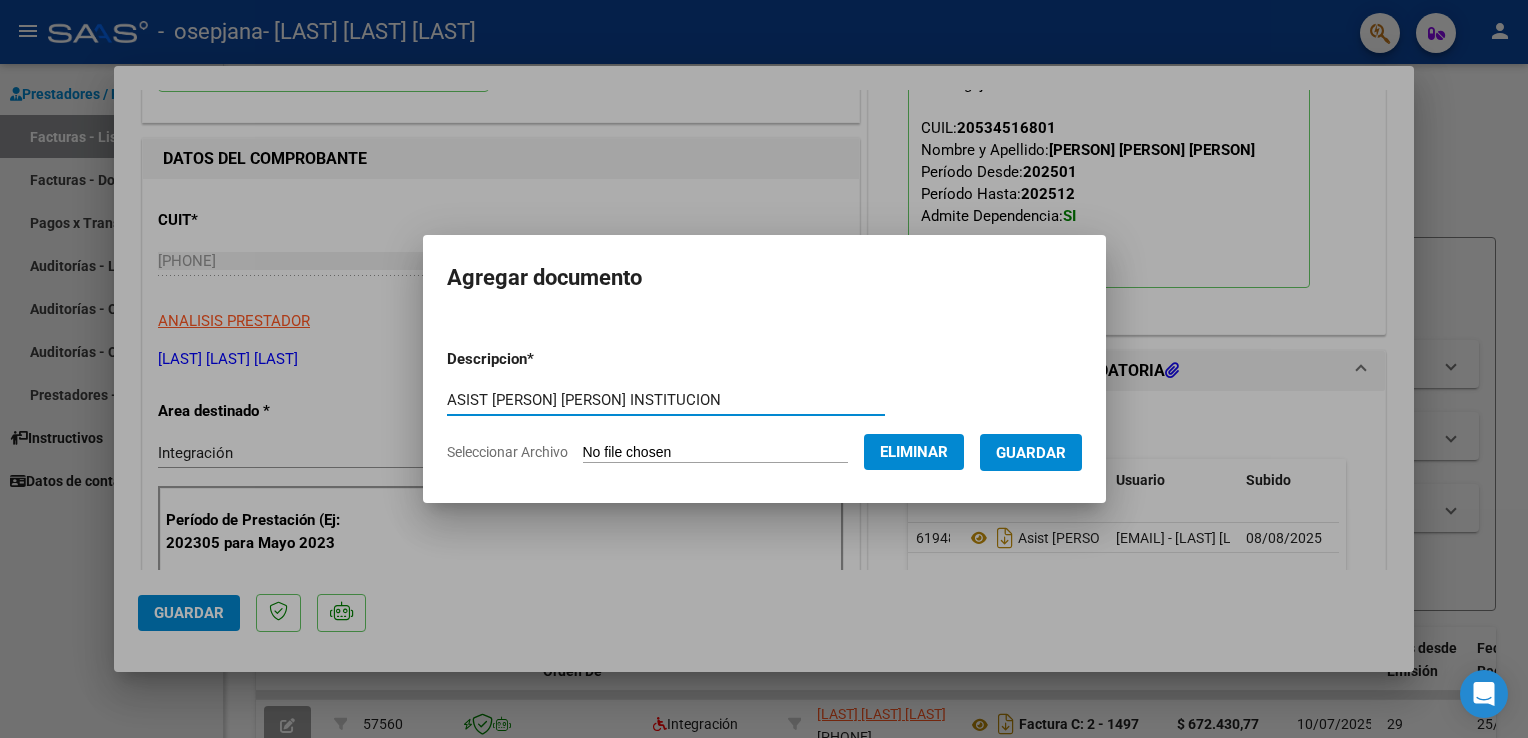 type on "ASIST [PERSON] [PERSON] INSTITUCION" 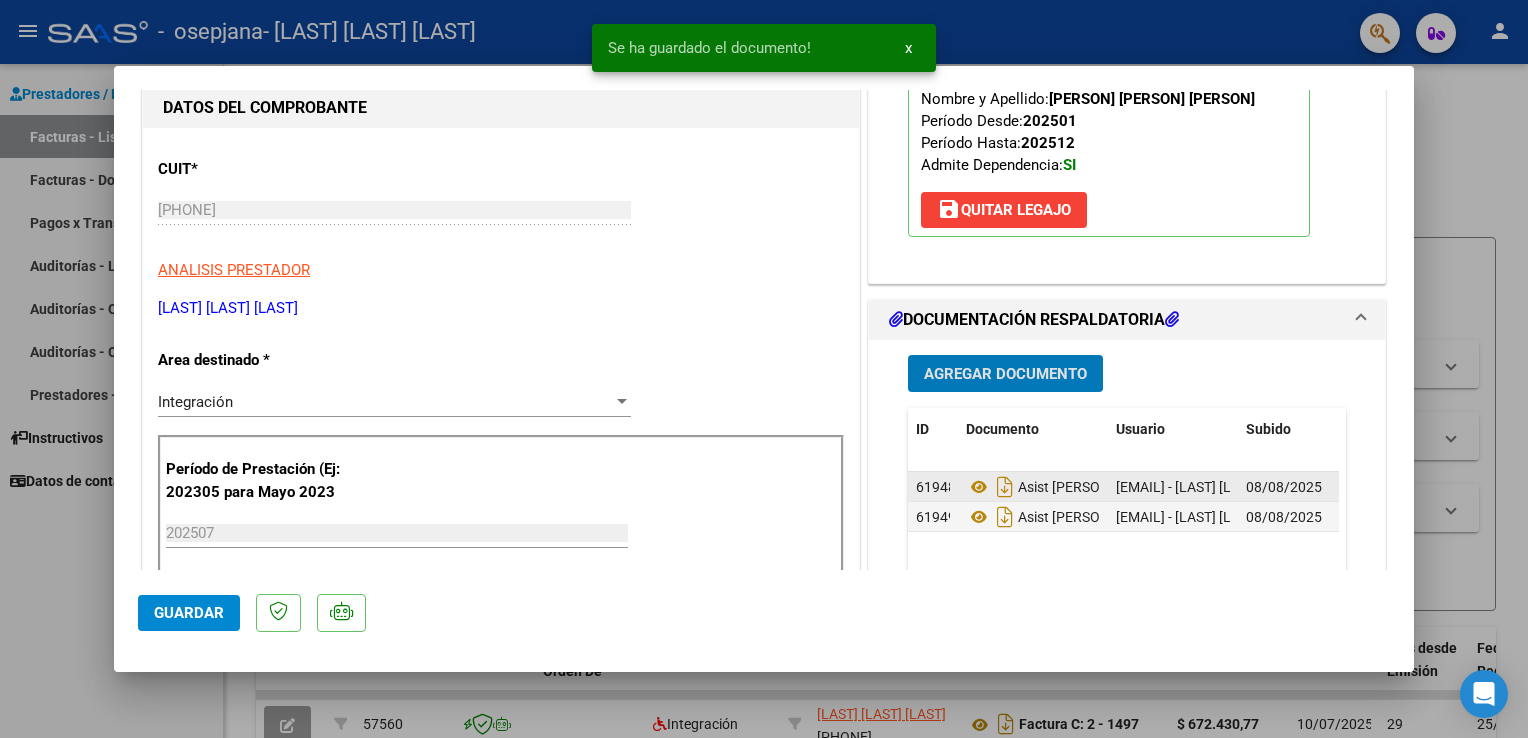 scroll, scrollTop: 300, scrollLeft: 0, axis: vertical 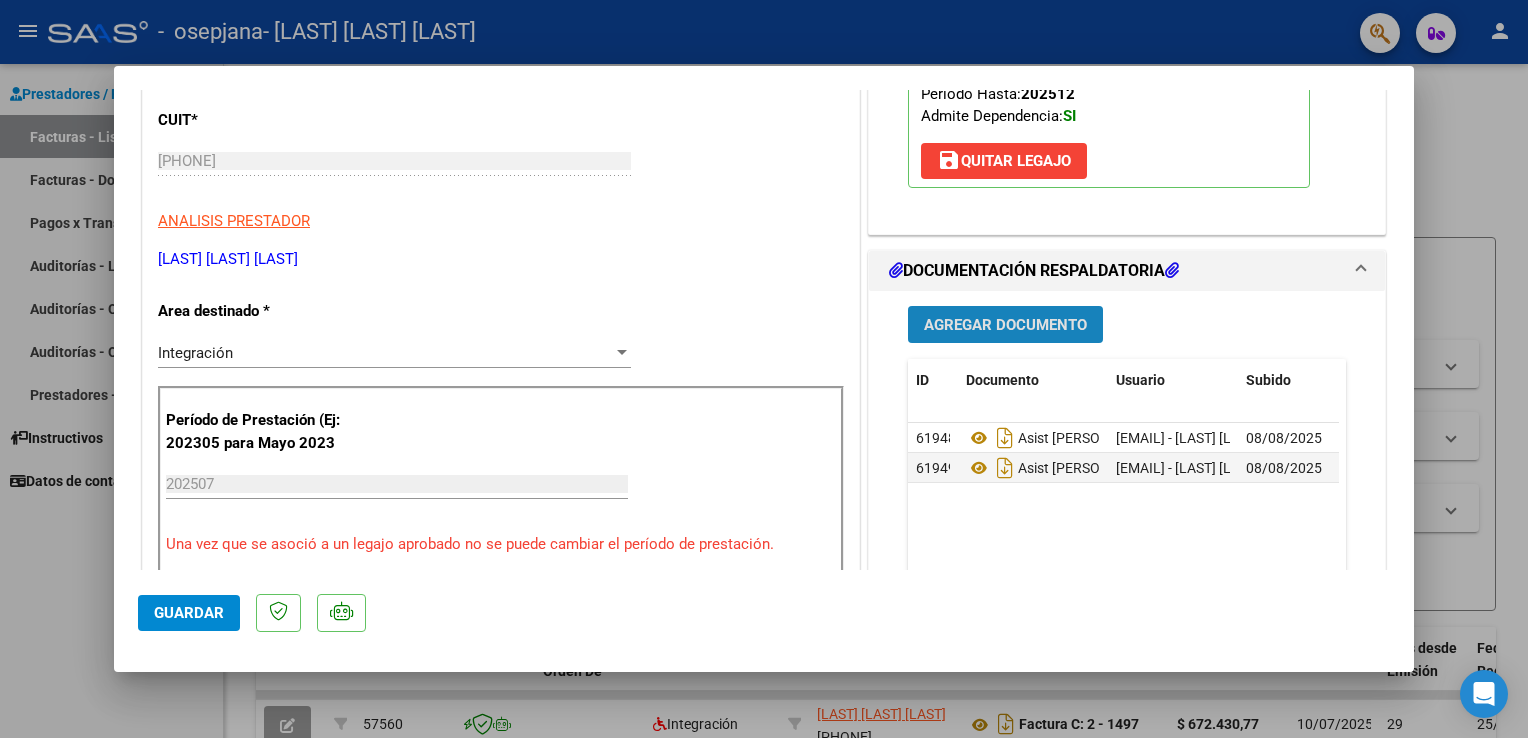 click on "Agregar Documento" at bounding box center (1005, 325) 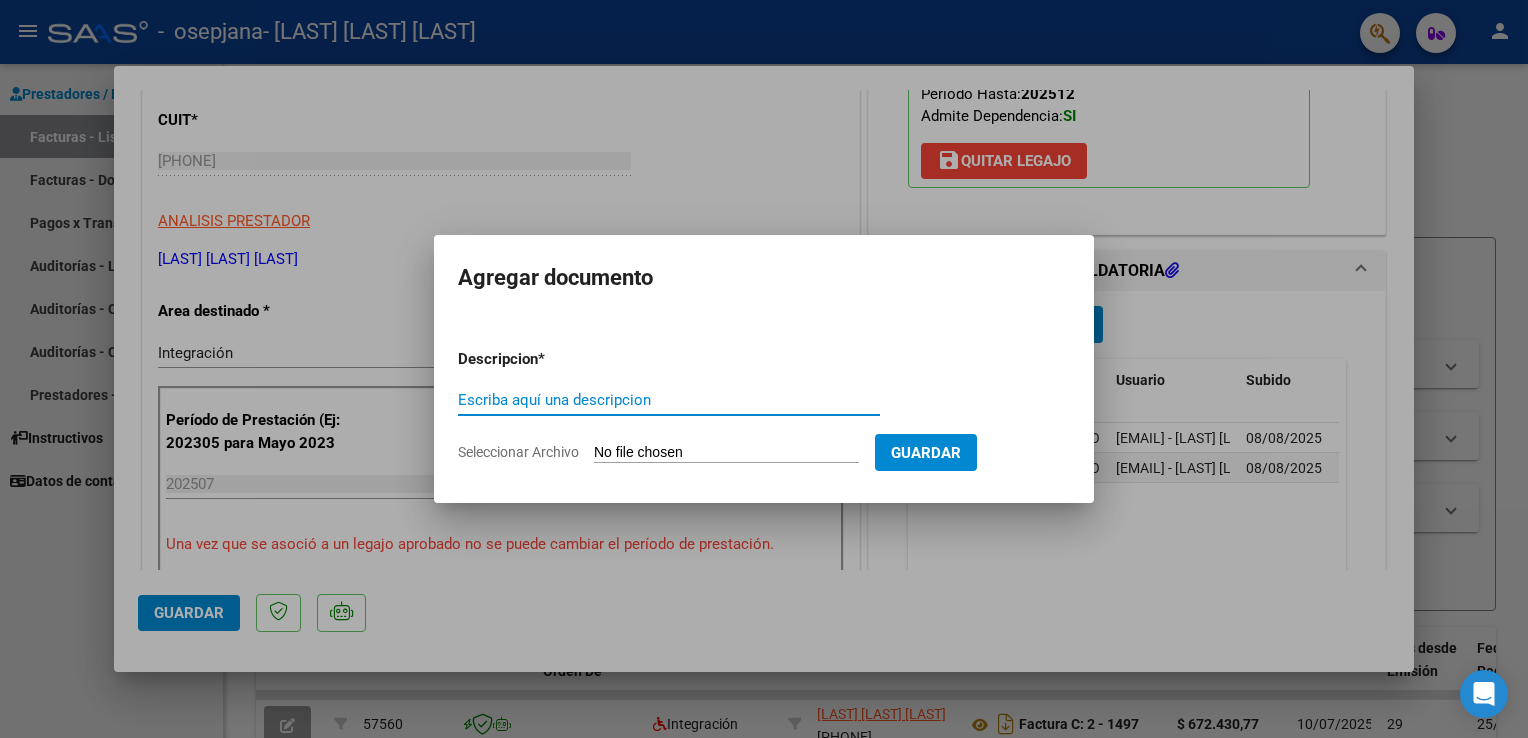 click on "Escriba aquí una descripcion" at bounding box center (669, 400) 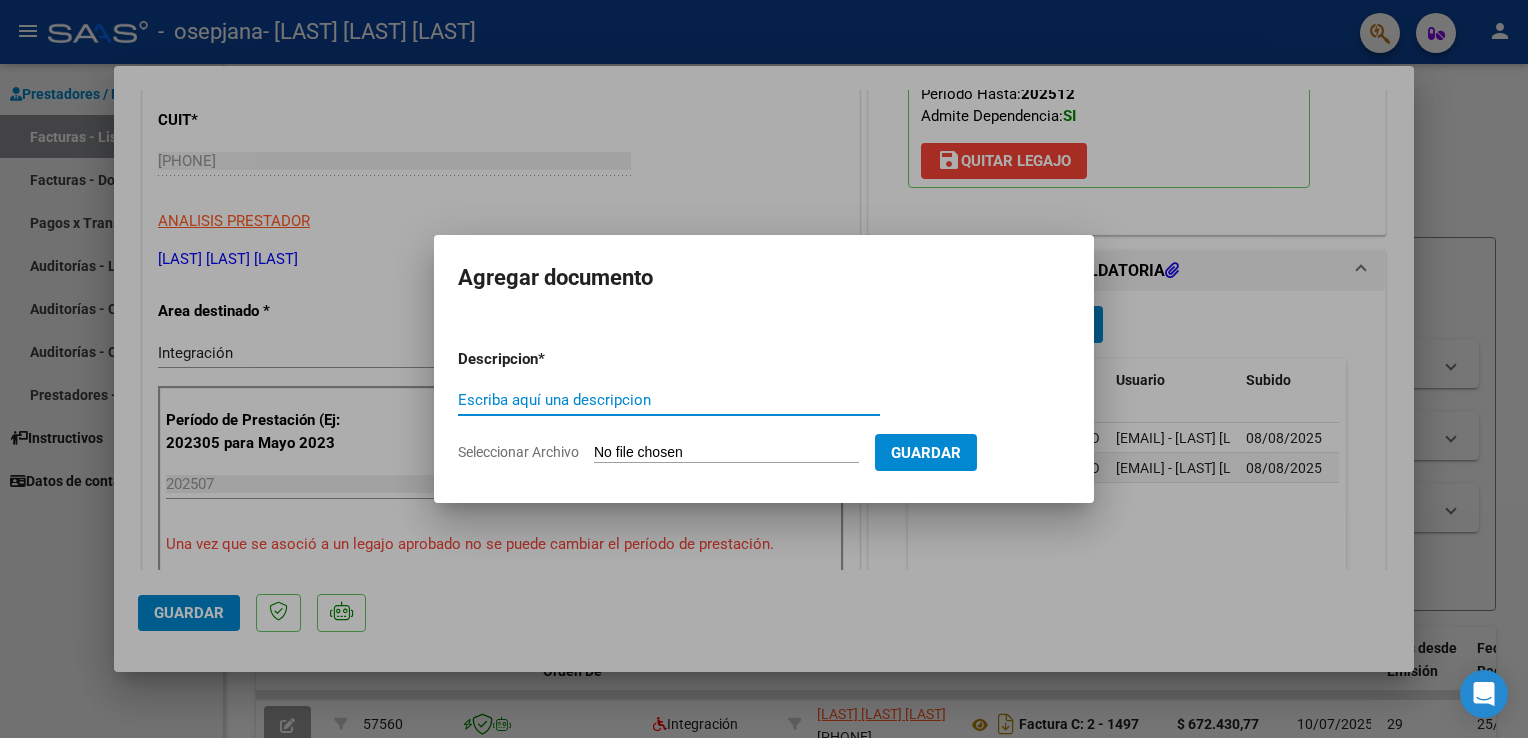 click on "Descripcion  *   Escriba aquí una descripcion  Seleccionar Archivo Guardar" at bounding box center [764, 406] 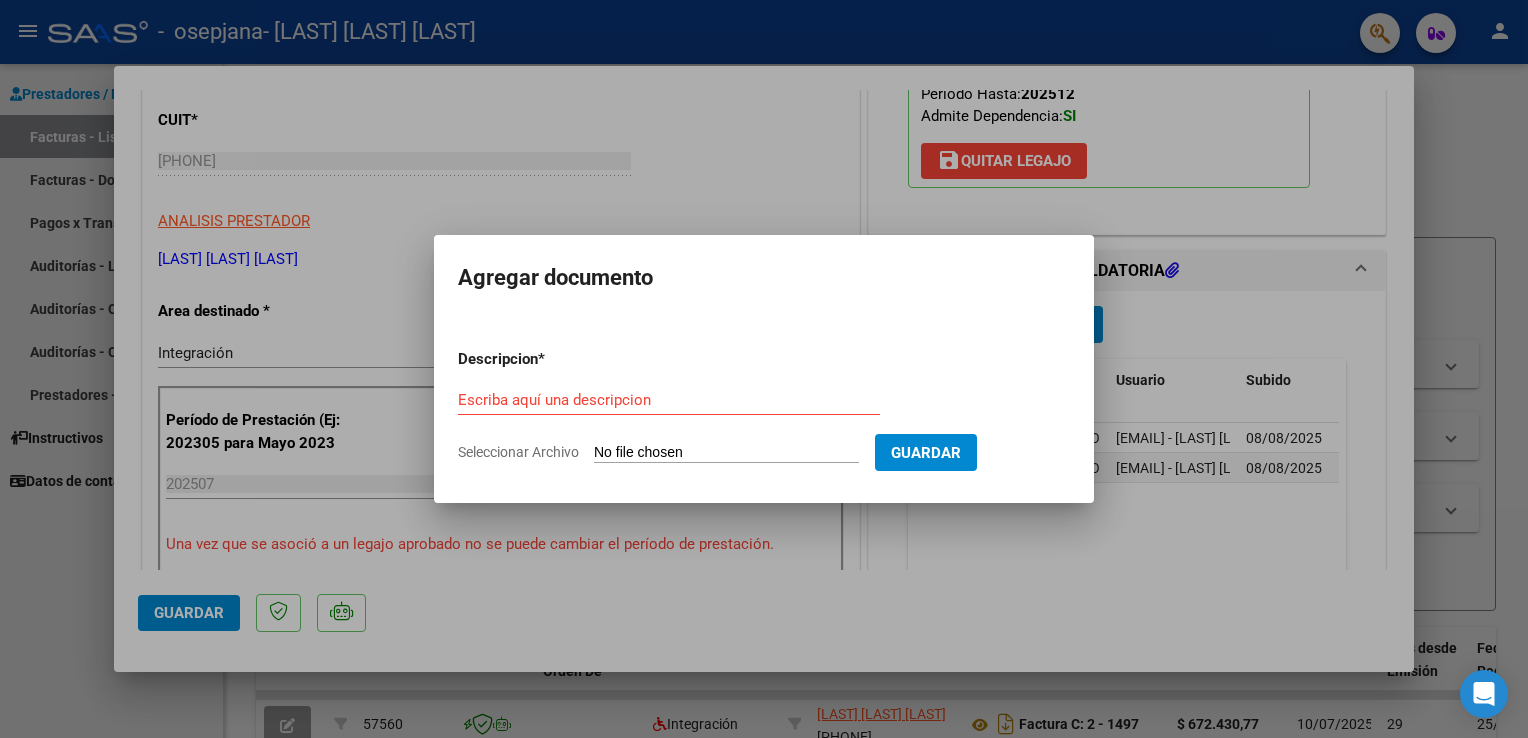 click on "Seleccionar Archivo" at bounding box center (726, 453) 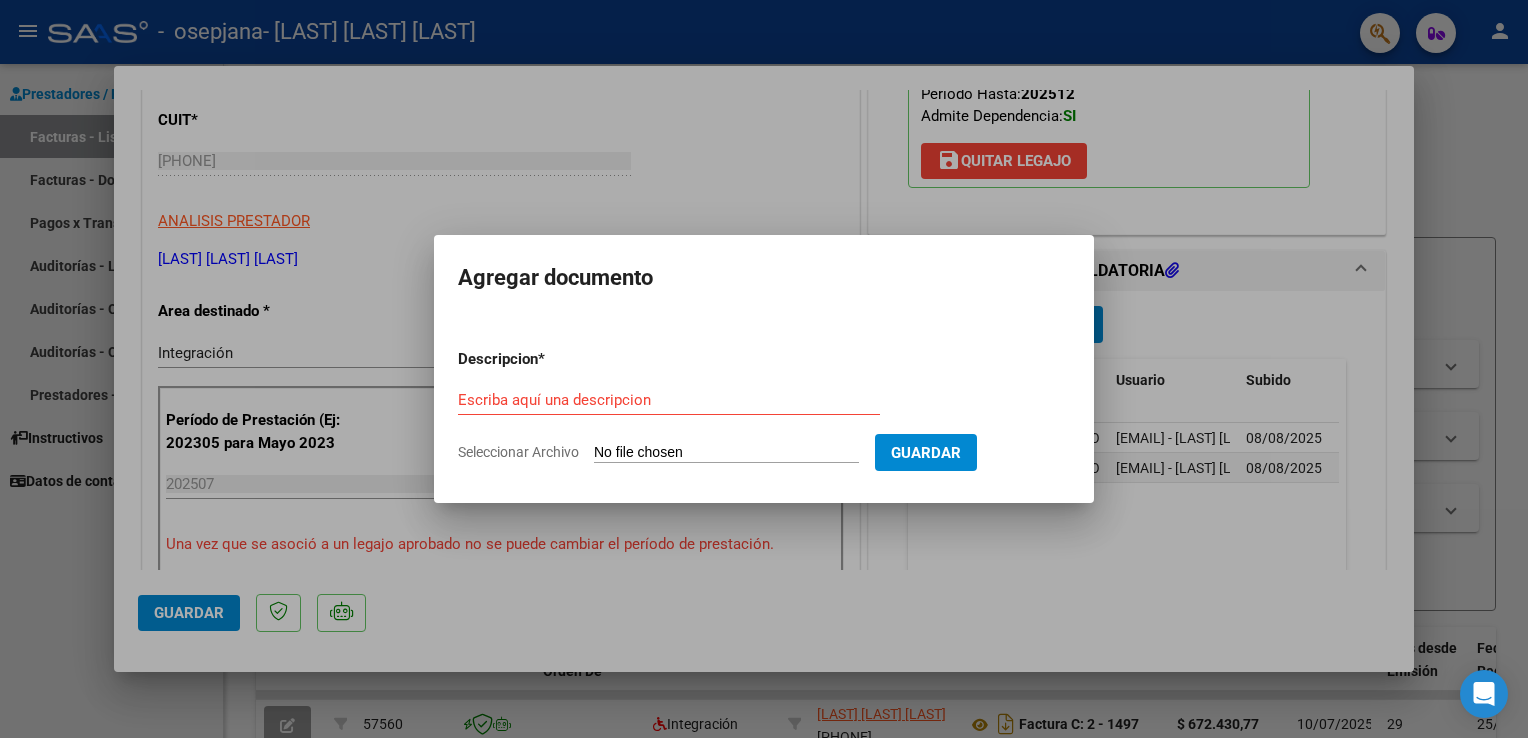 type on "C:\fakepath\ASIST [PERSON] [PERSON] PSICOL PSICOPE.pdf" 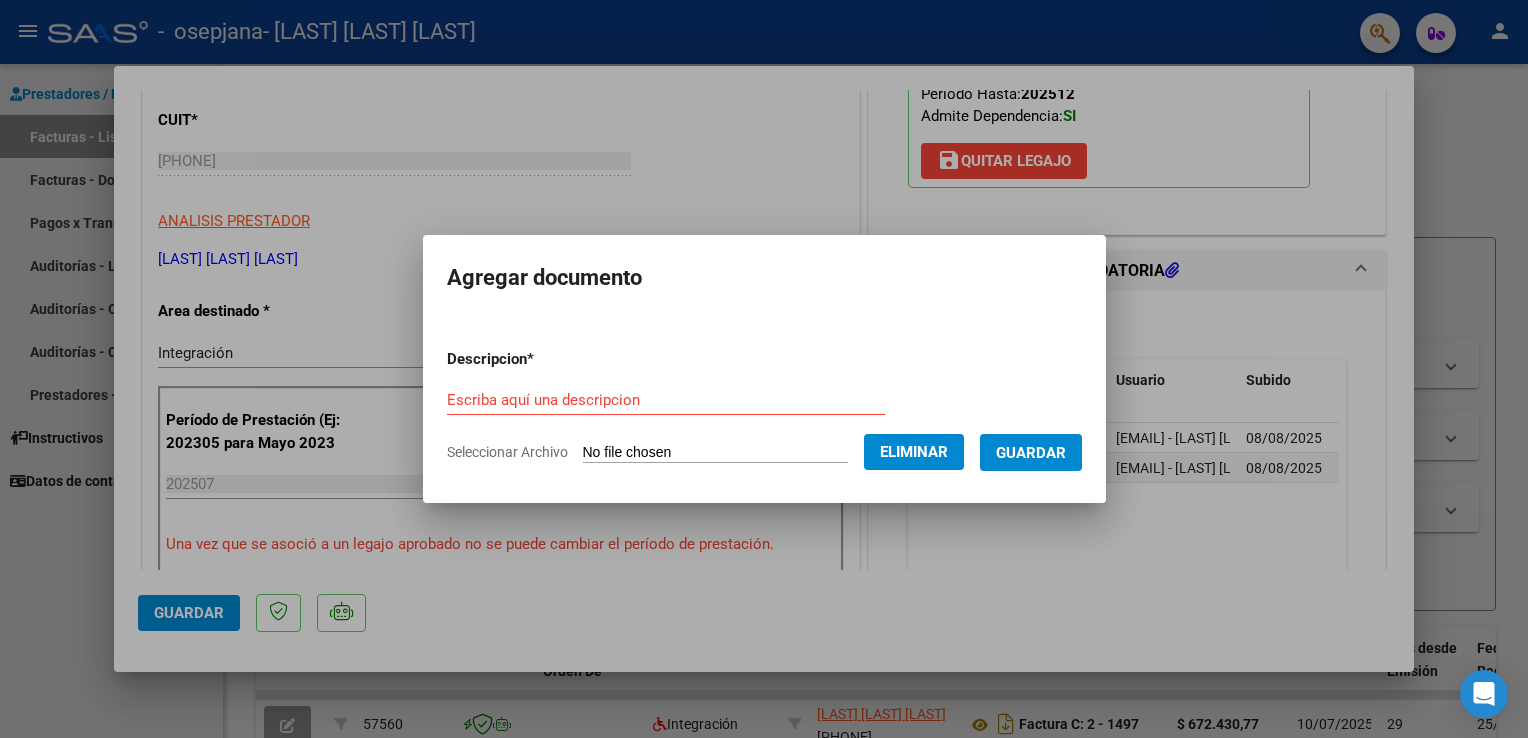 click on "Escriba aquí una descripcion" at bounding box center [666, 400] 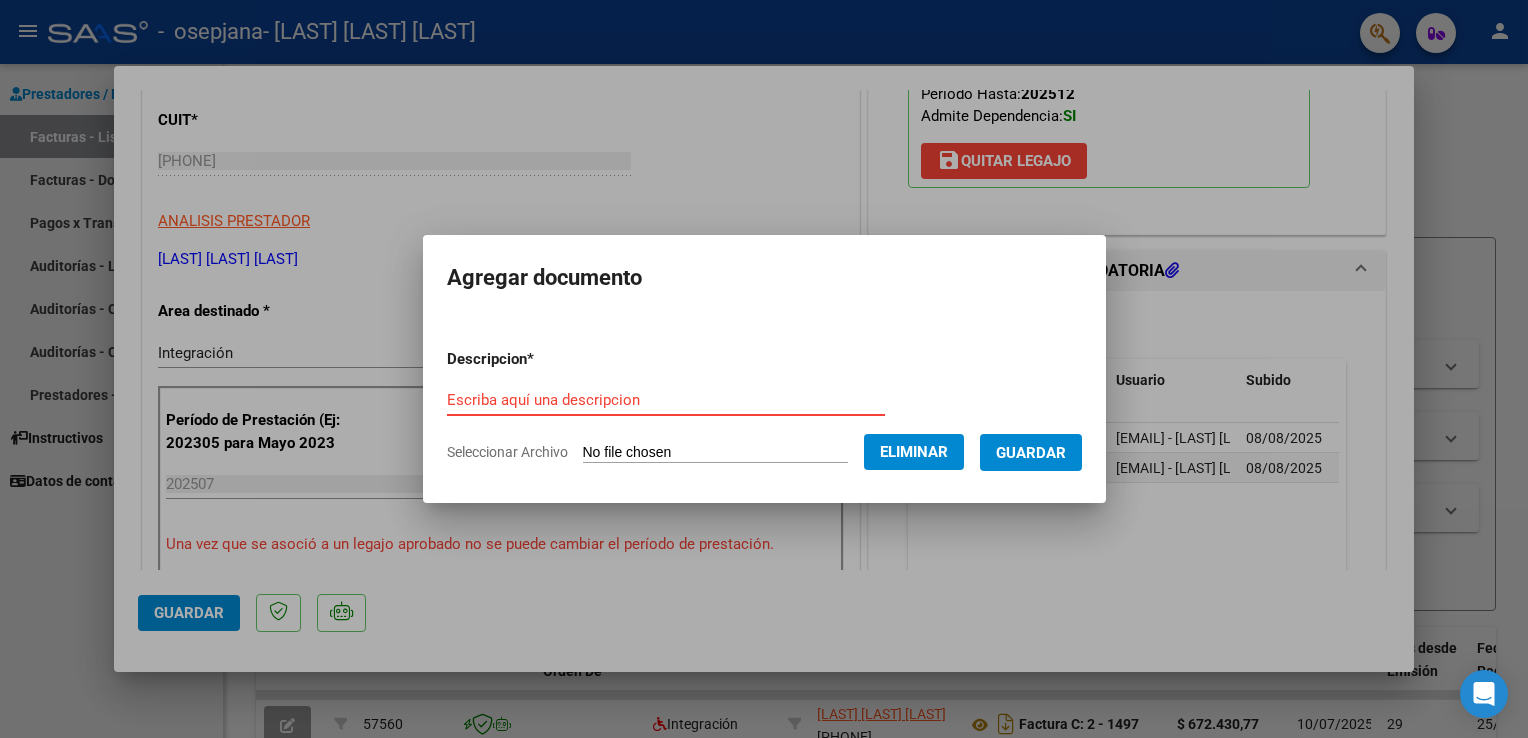 paste on "ASIST [PERSON] [PERSON] PSICOL PSICOPE" 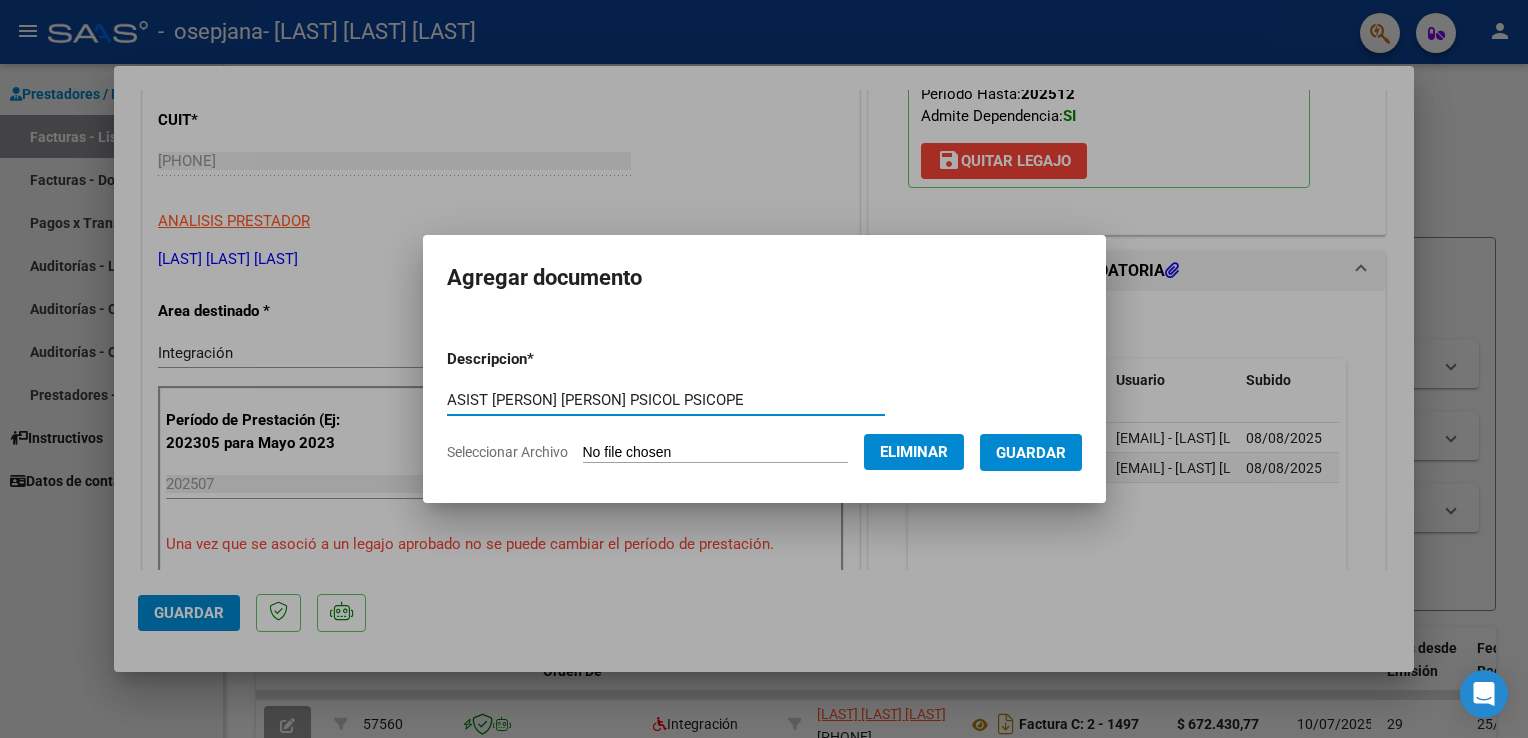 type on "ASIST [PERSON] [PERSON] PSICOL PSICOPE" 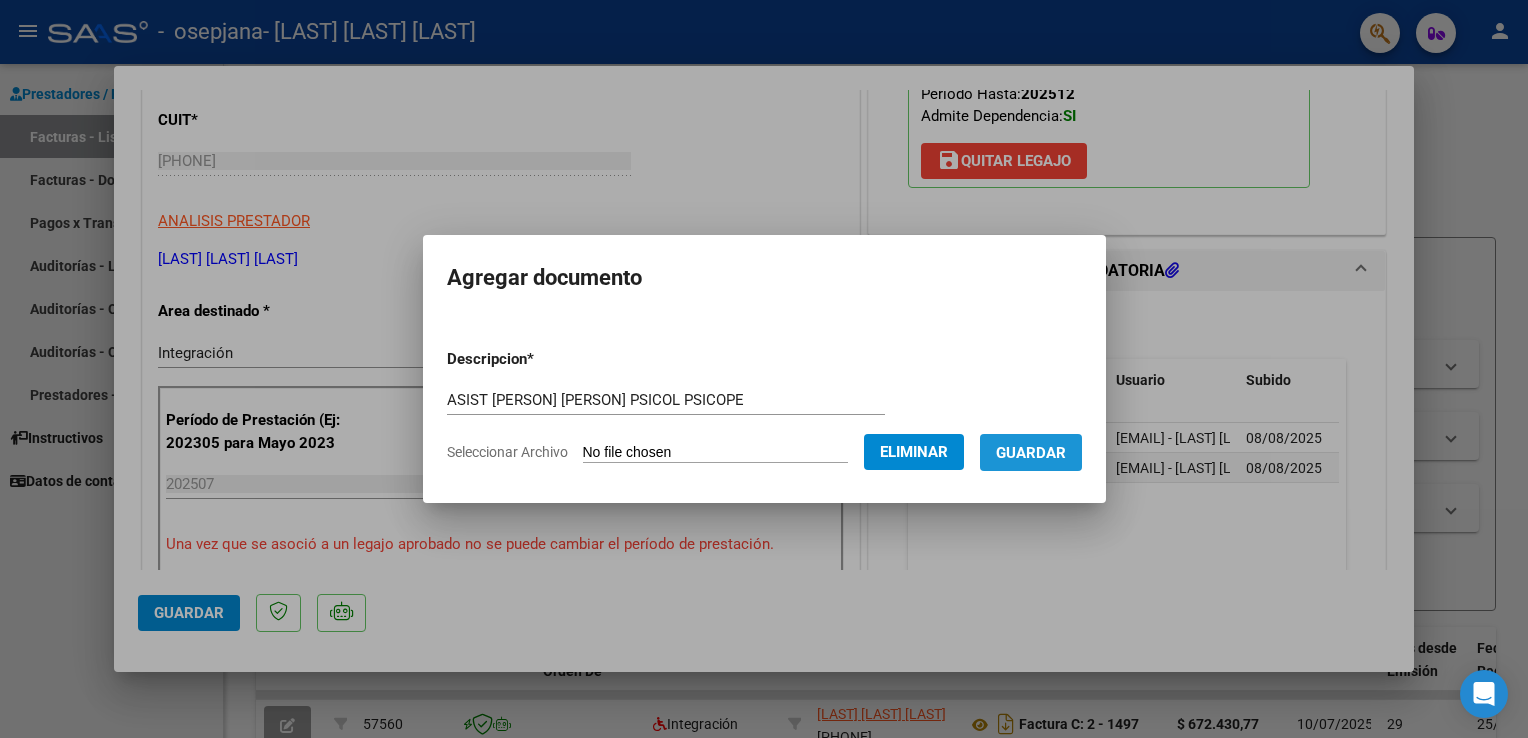 click on "Guardar" at bounding box center (1031, 453) 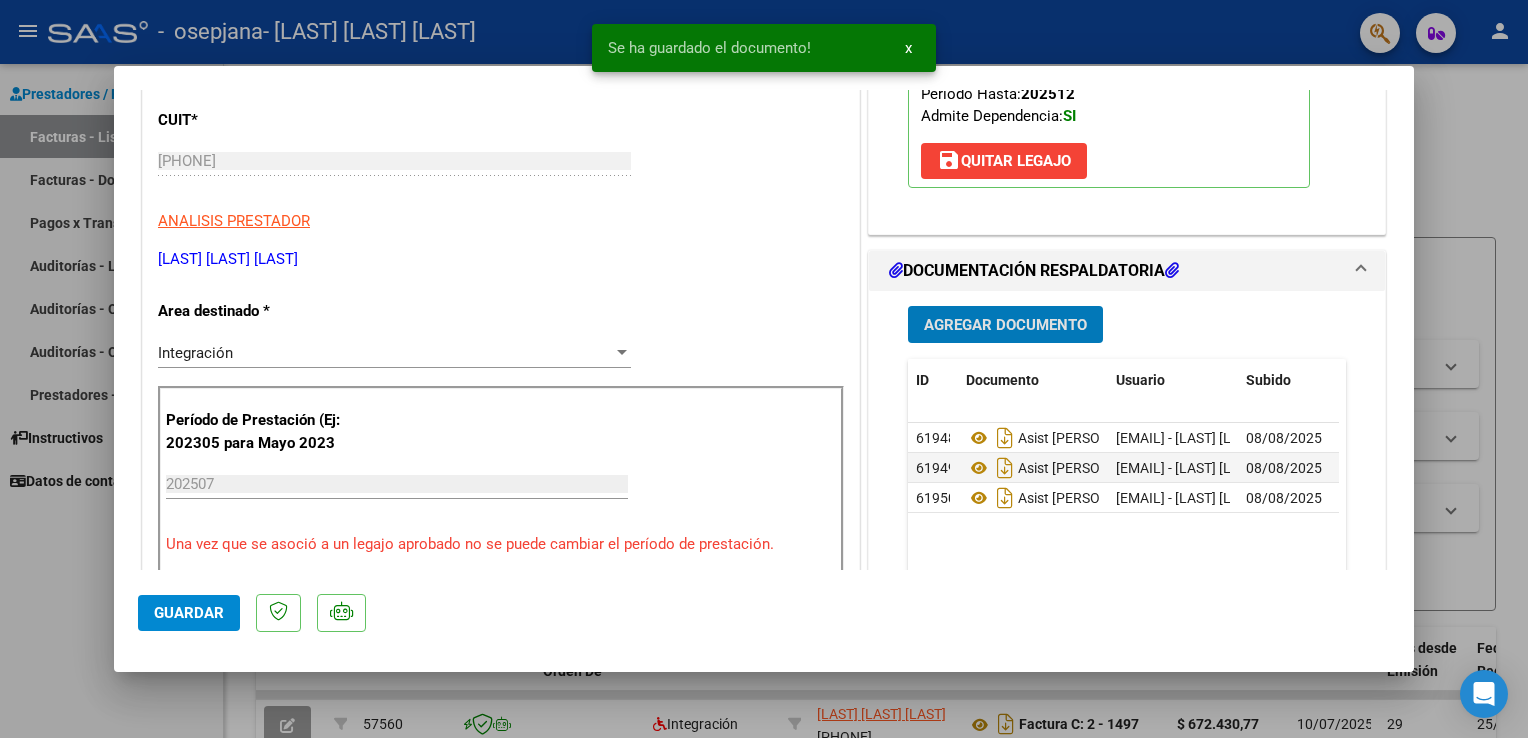 click on "Agregar Documento" at bounding box center (1005, 325) 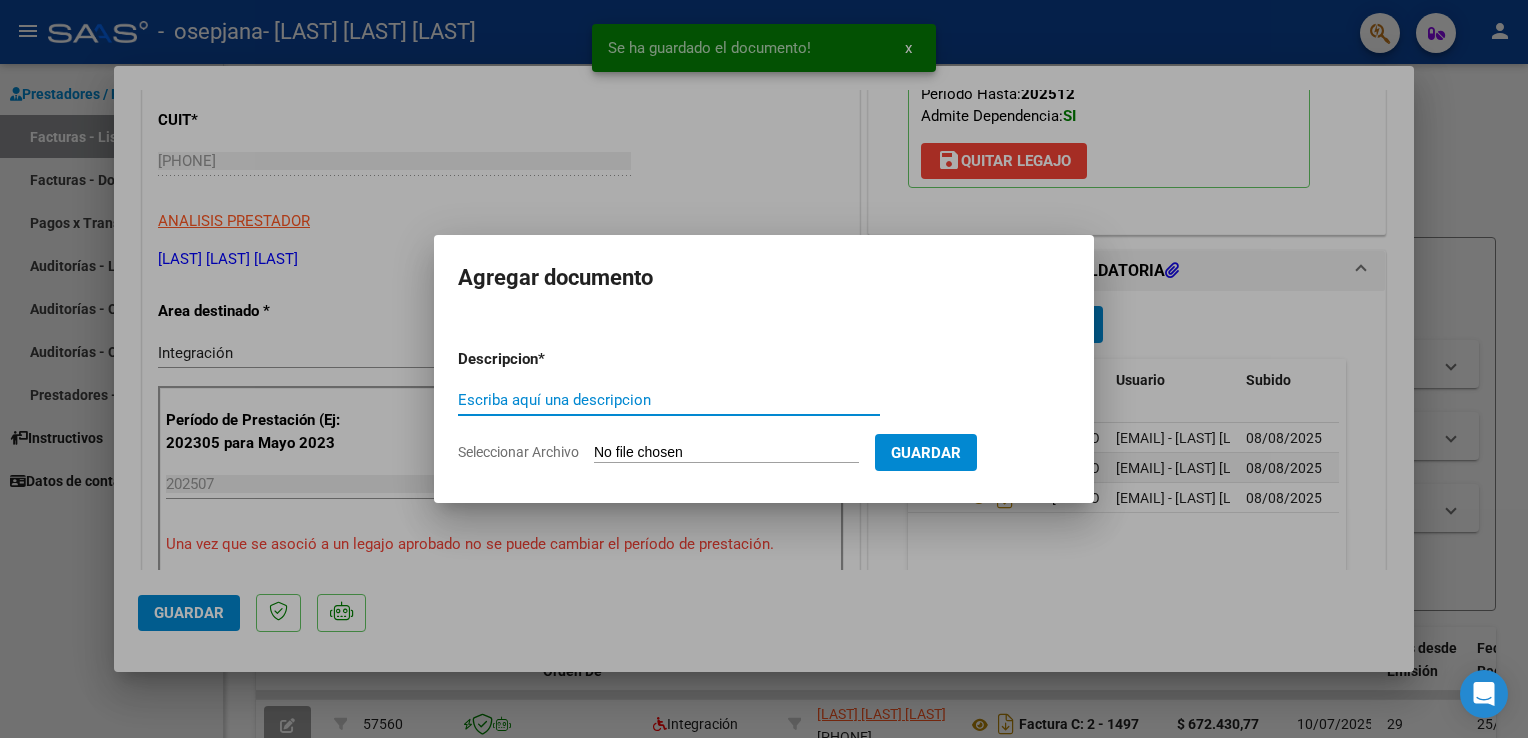 click on "Seleccionar Archivo" at bounding box center (726, 453) 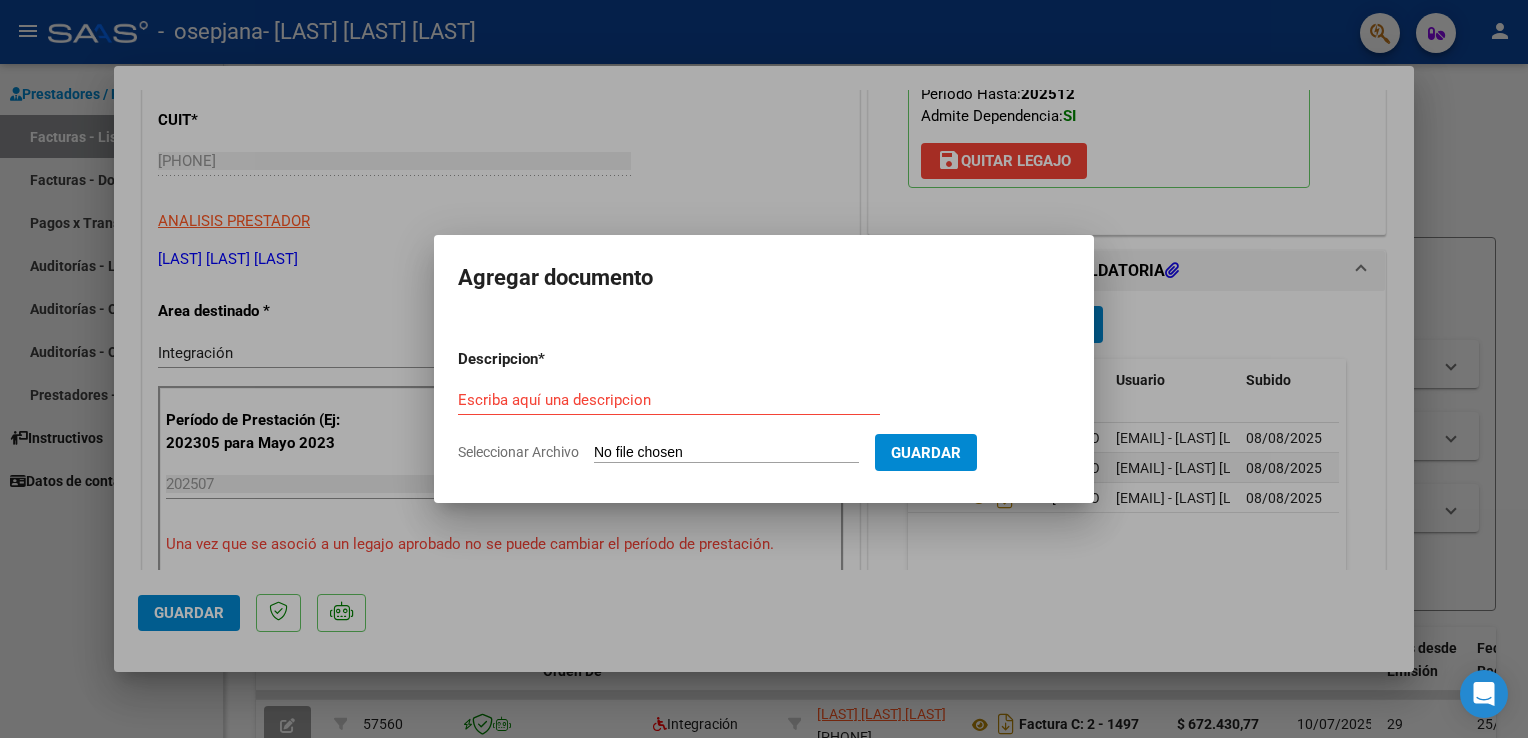 type on "C:\fakepath\ASIST [PERSON] [PERSON] TO.pdf" 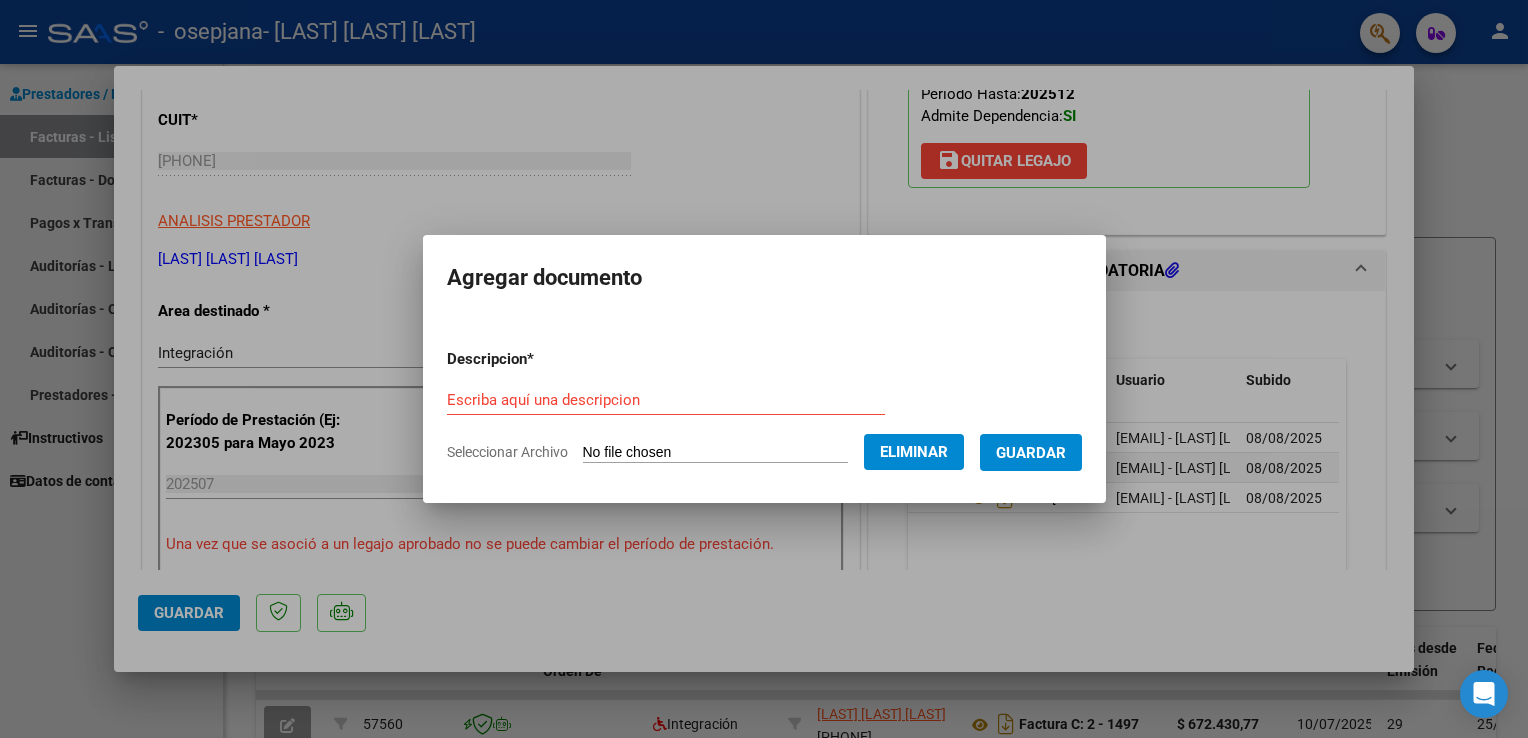 click on "Escriba aquí una descripcion" at bounding box center (666, 400) 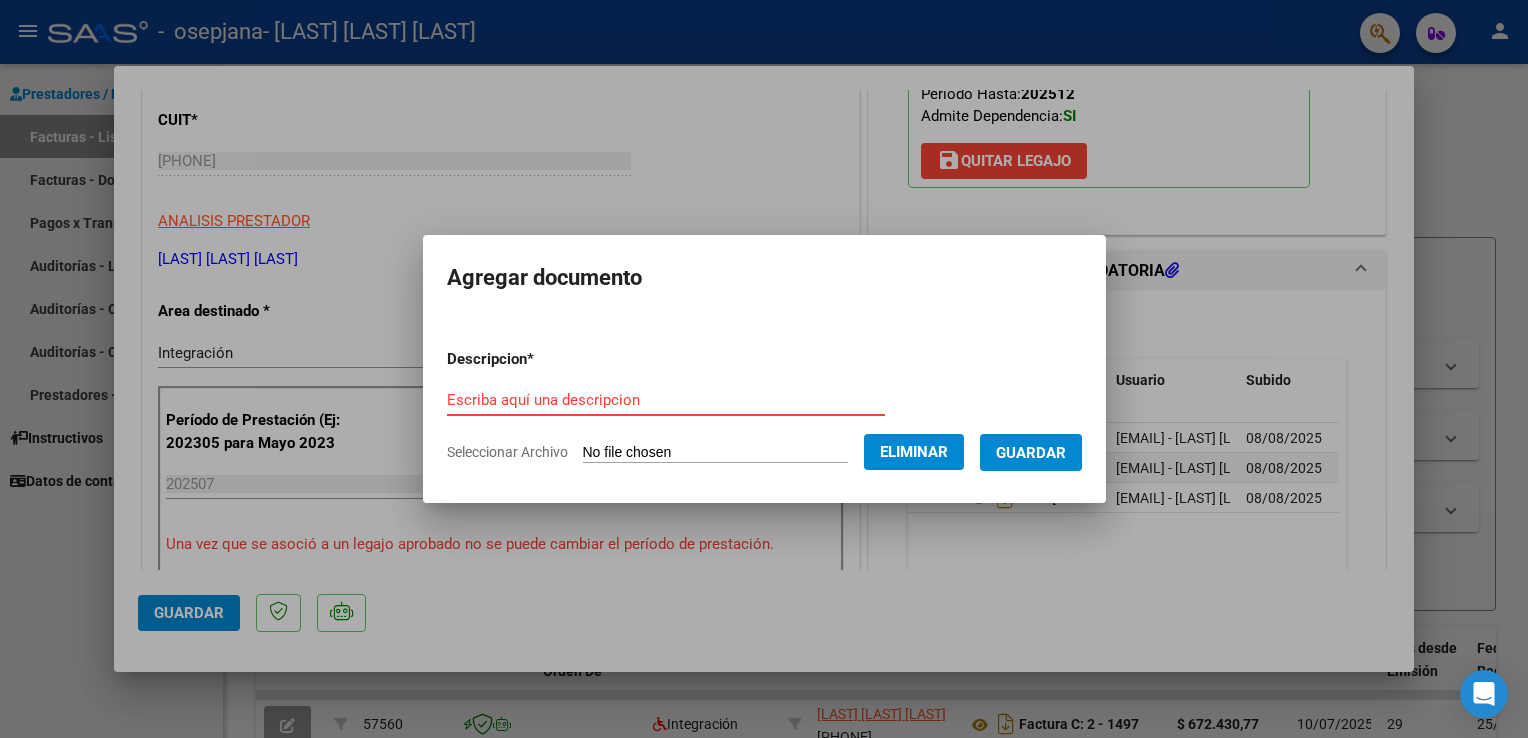 paste on "ASIST [PERSON] [PERSON] TO" 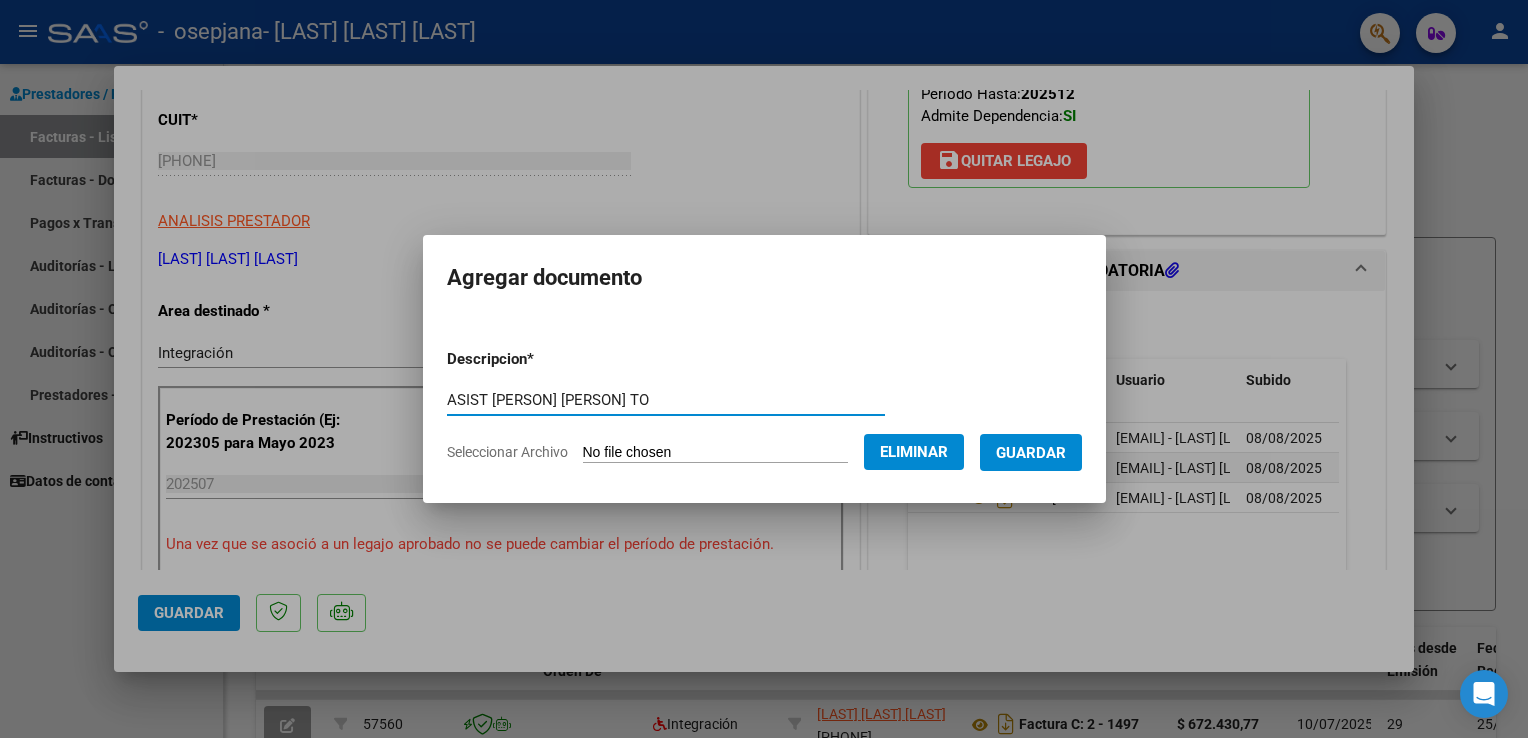 type on "ASIST [PERSON] [PERSON] TO" 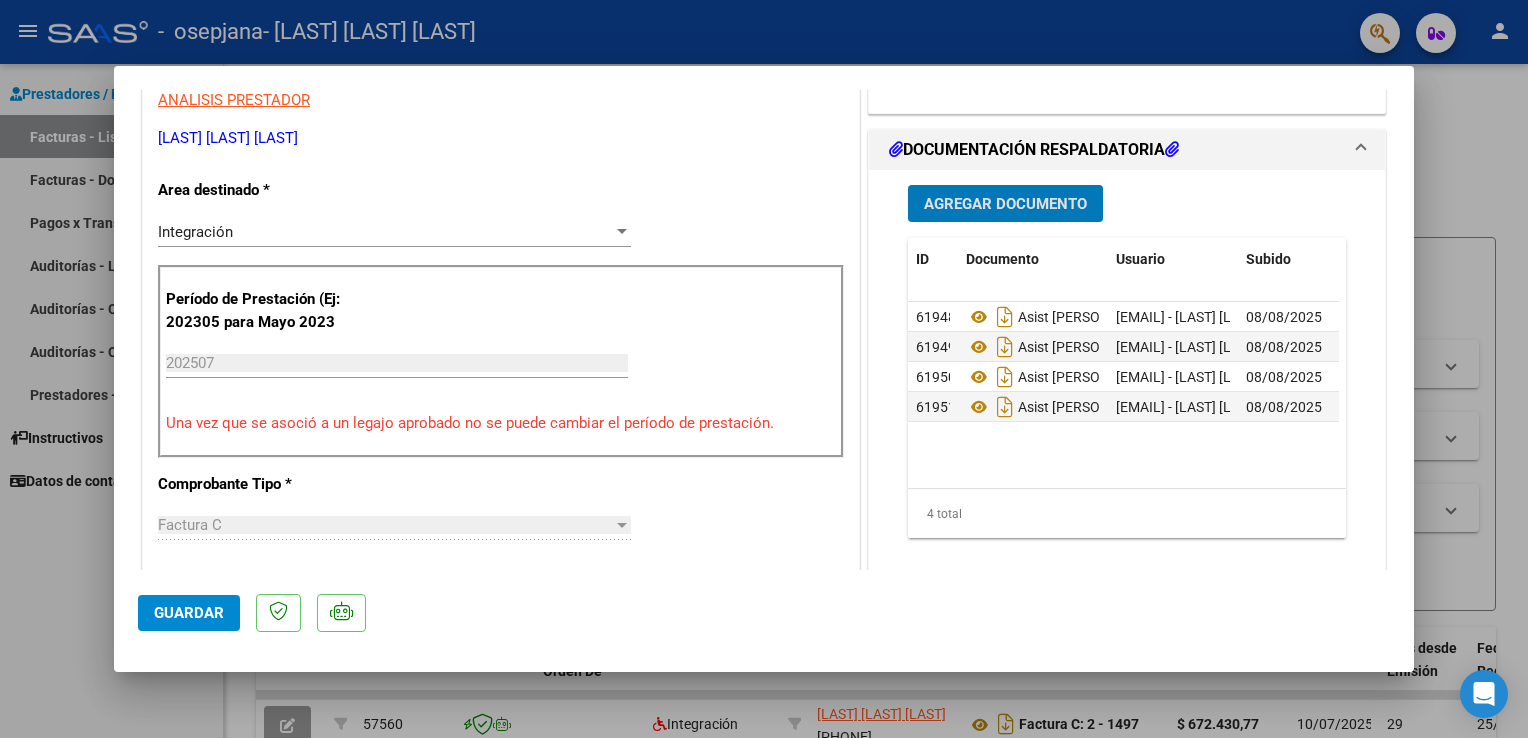 scroll, scrollTop: 400, scrollLeft: 0, axis: vertical 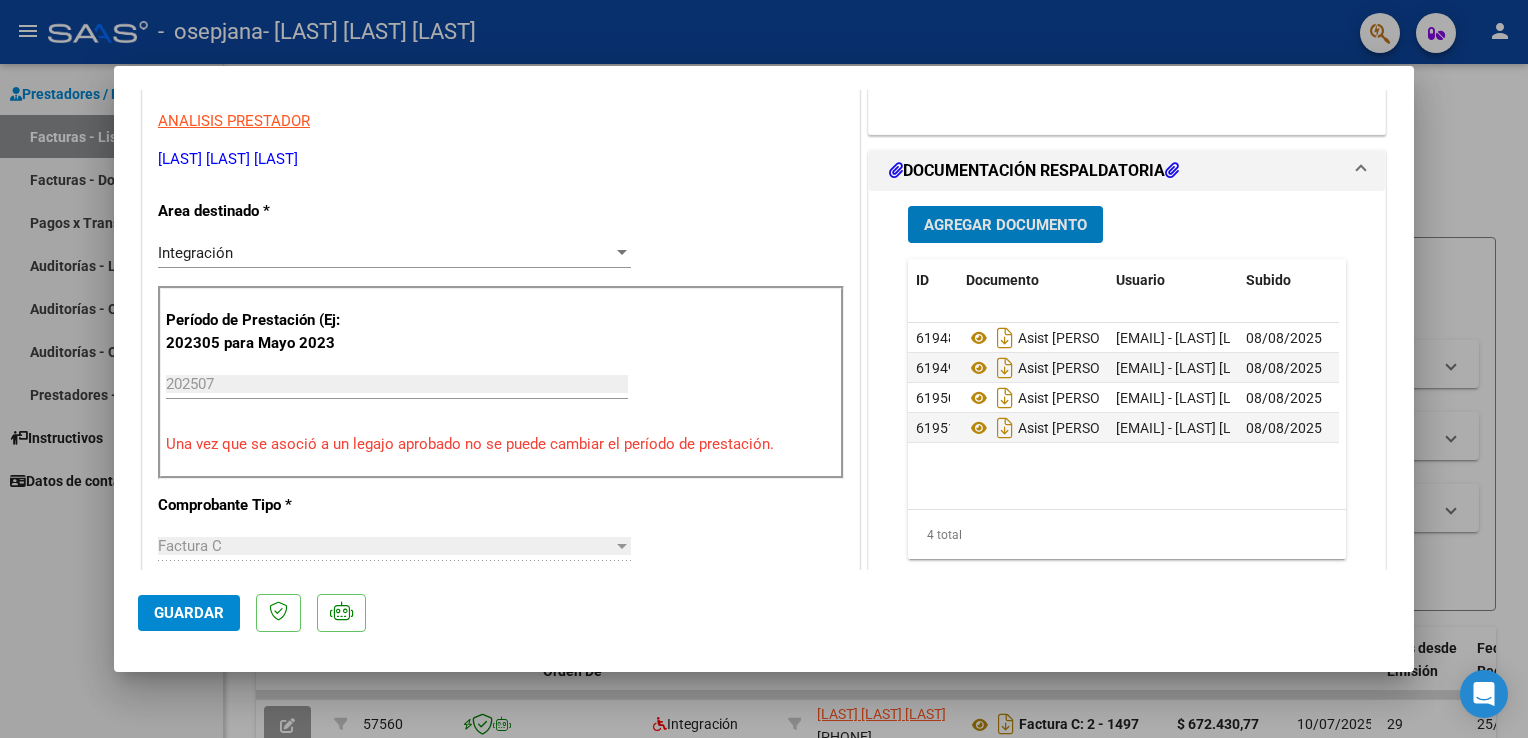 click on "Guardar" 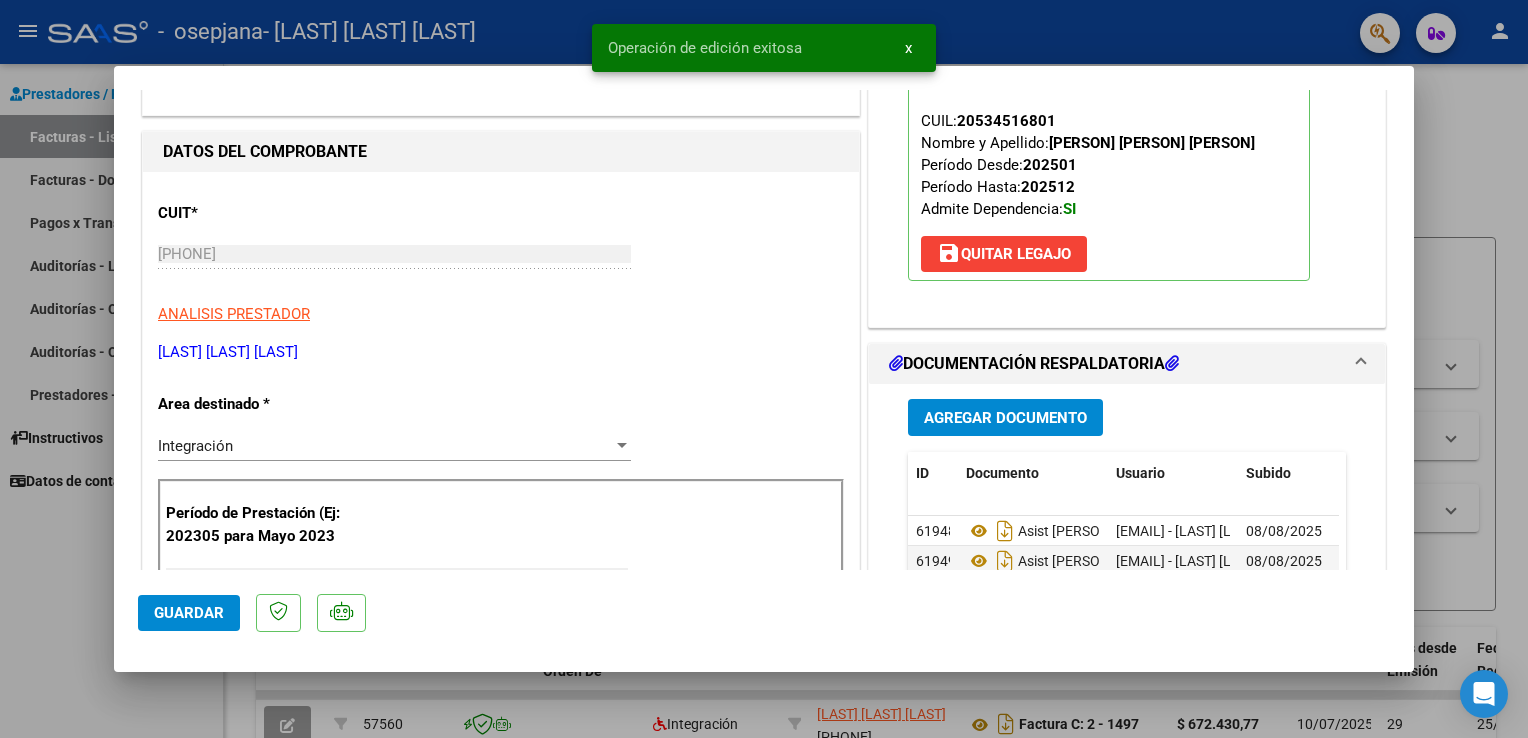 scroll, scrollTop: 0, scrollLeft: 0, axis: both 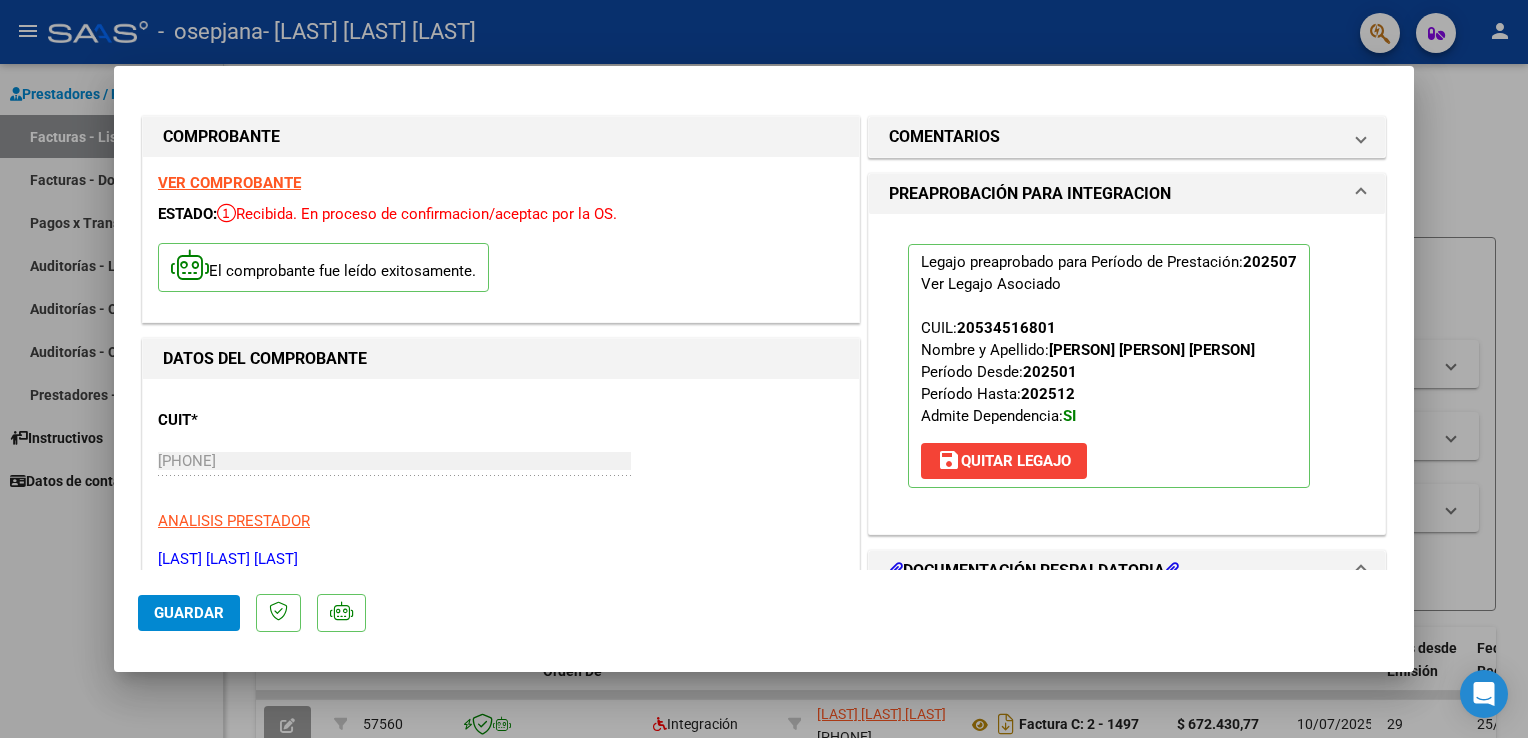 click on "Guardar" 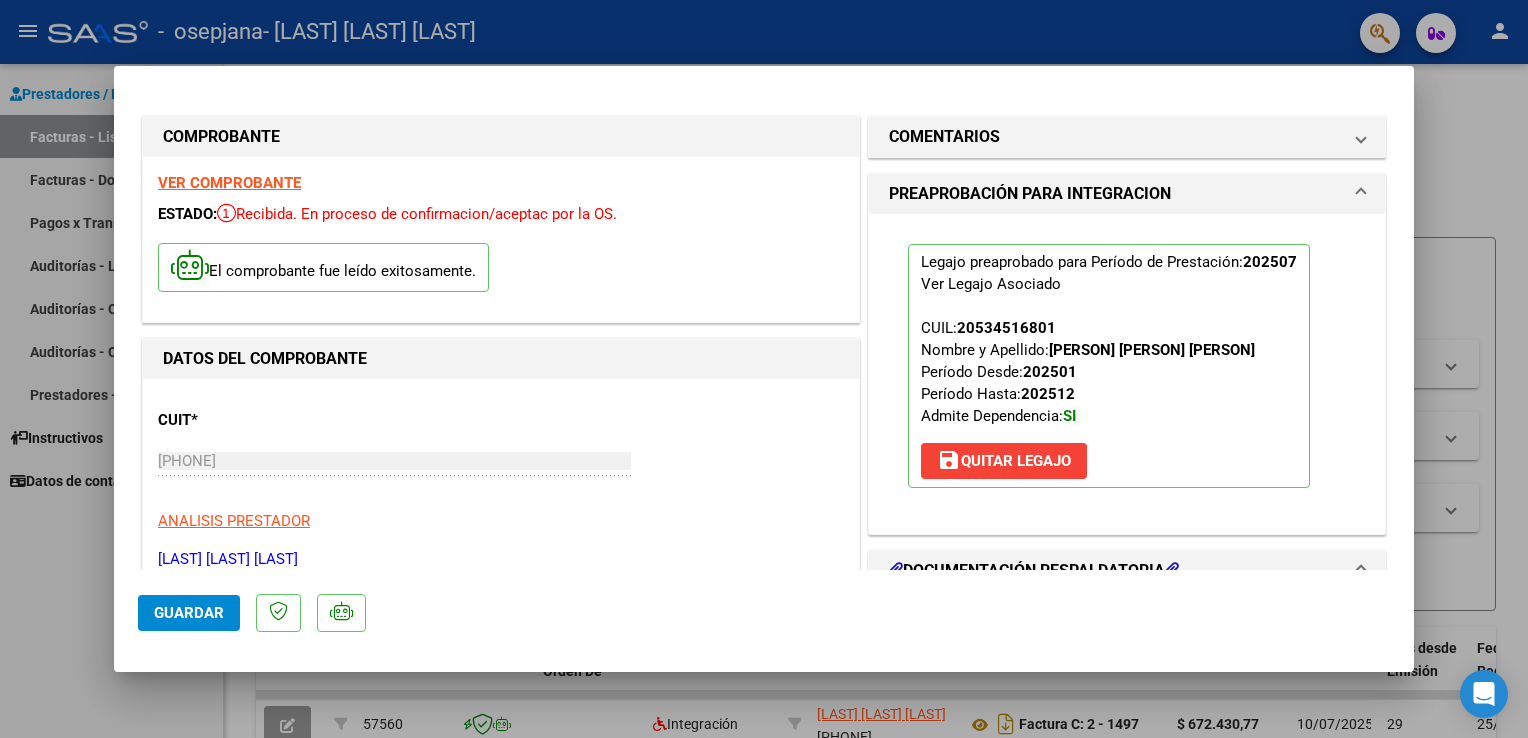 drag, startPoint x: 51, startPoint y: 658, endPoint x: 139, endPoint y: 656, distance: 88.02273 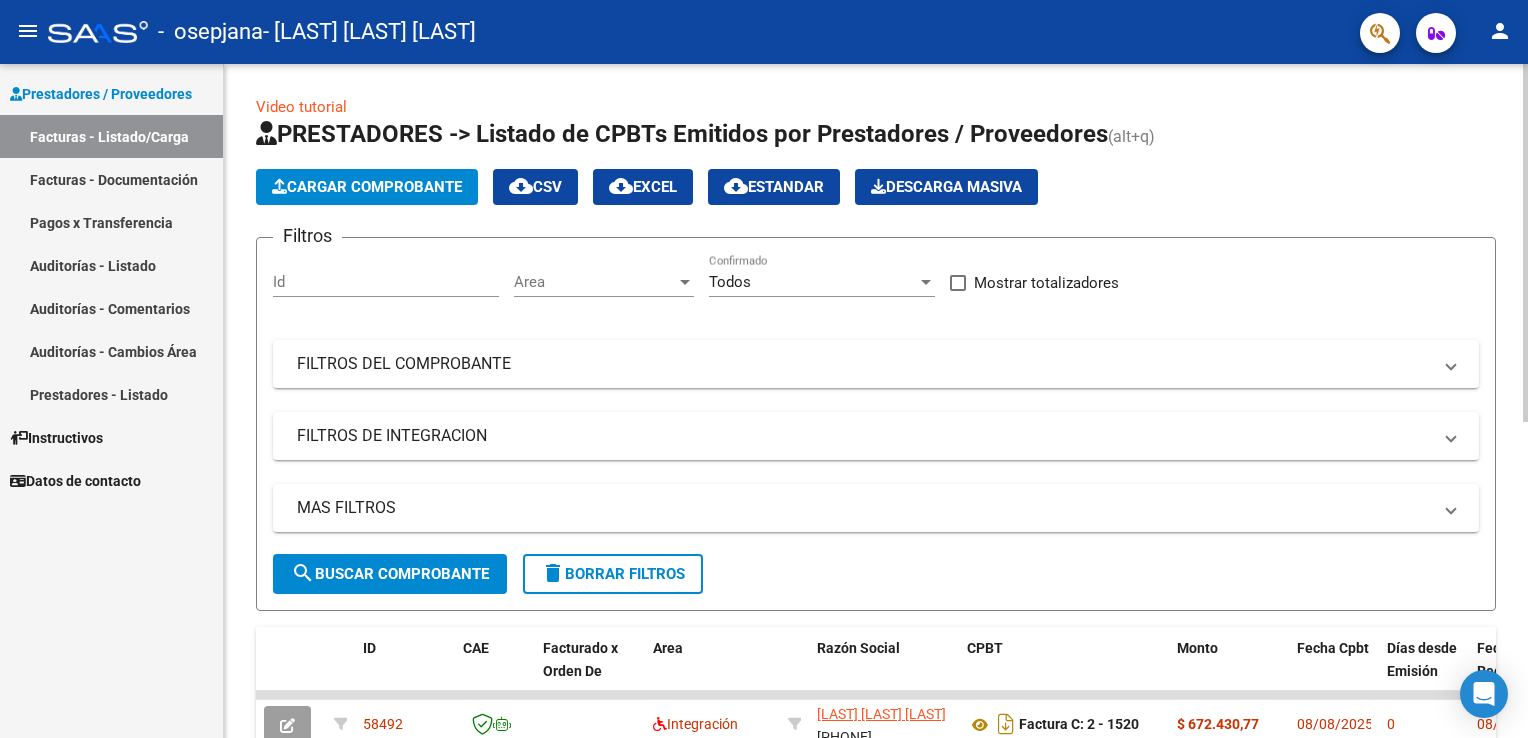 click on "Cargar Comprobante
cloud_download  CSV  cloud_download  EXCEL  cloud_download  Estandar   Descarga Masiva" 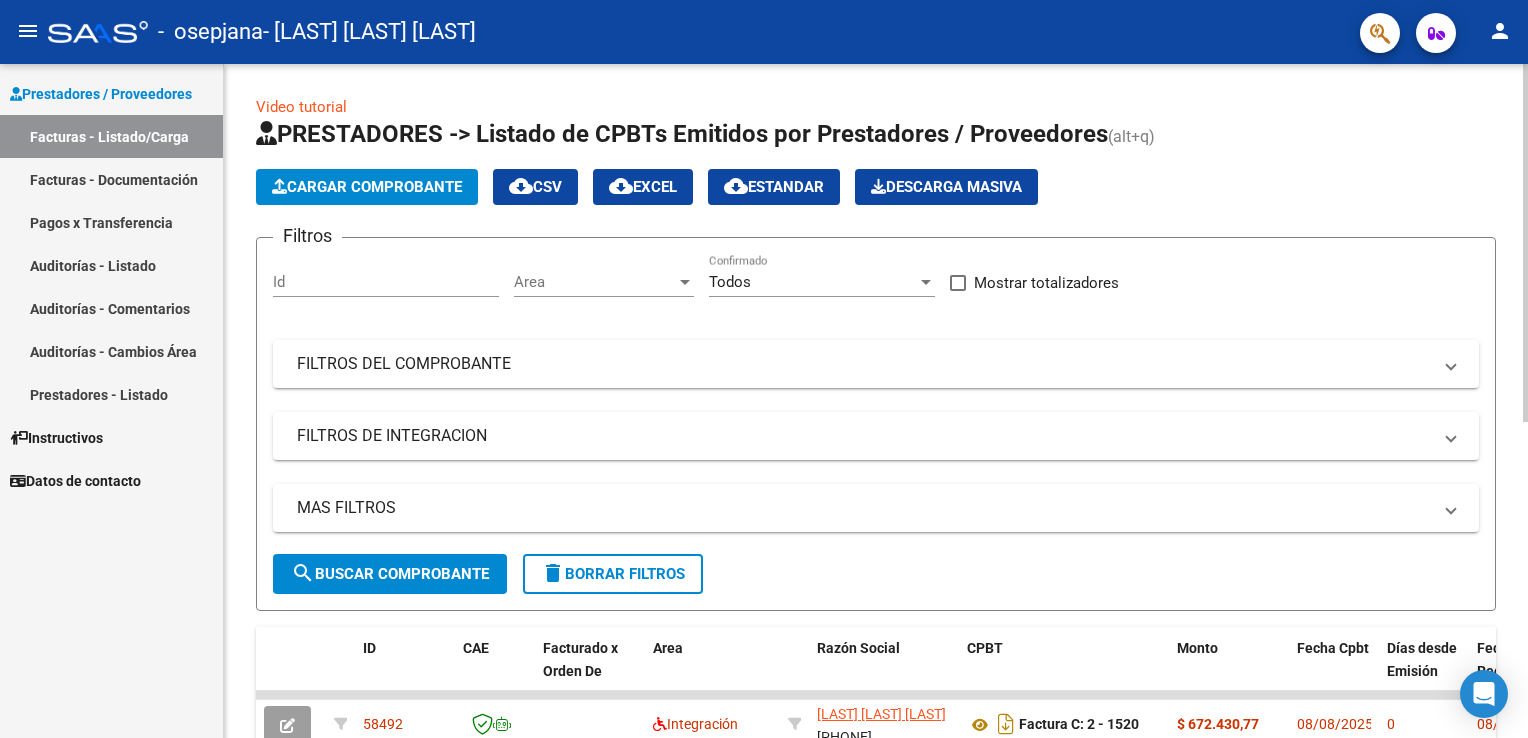 drag, startPoint x: 1271, startPoint y: 170, endPoint x: 1284, endPoint y: 171, distance: 13.038404 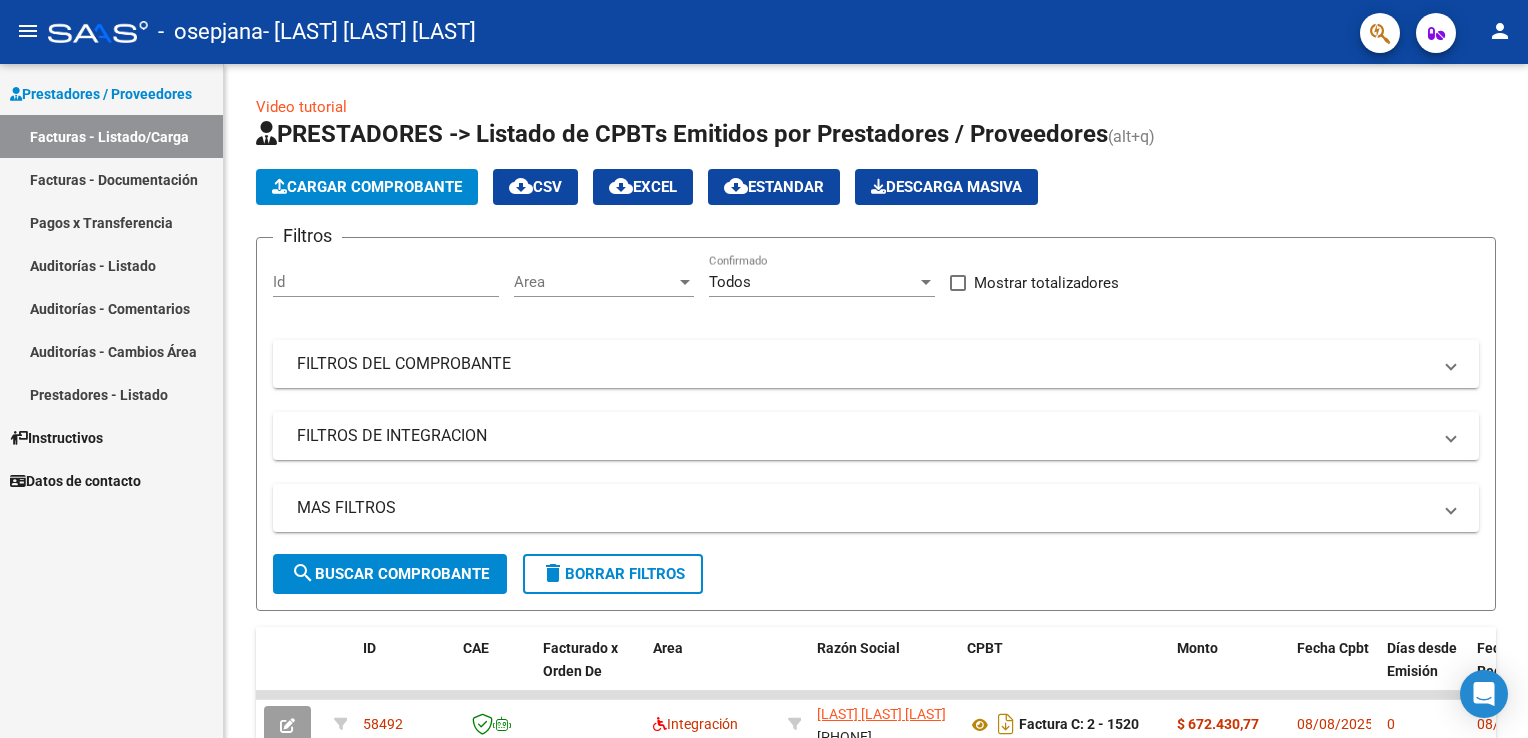 click on "person" 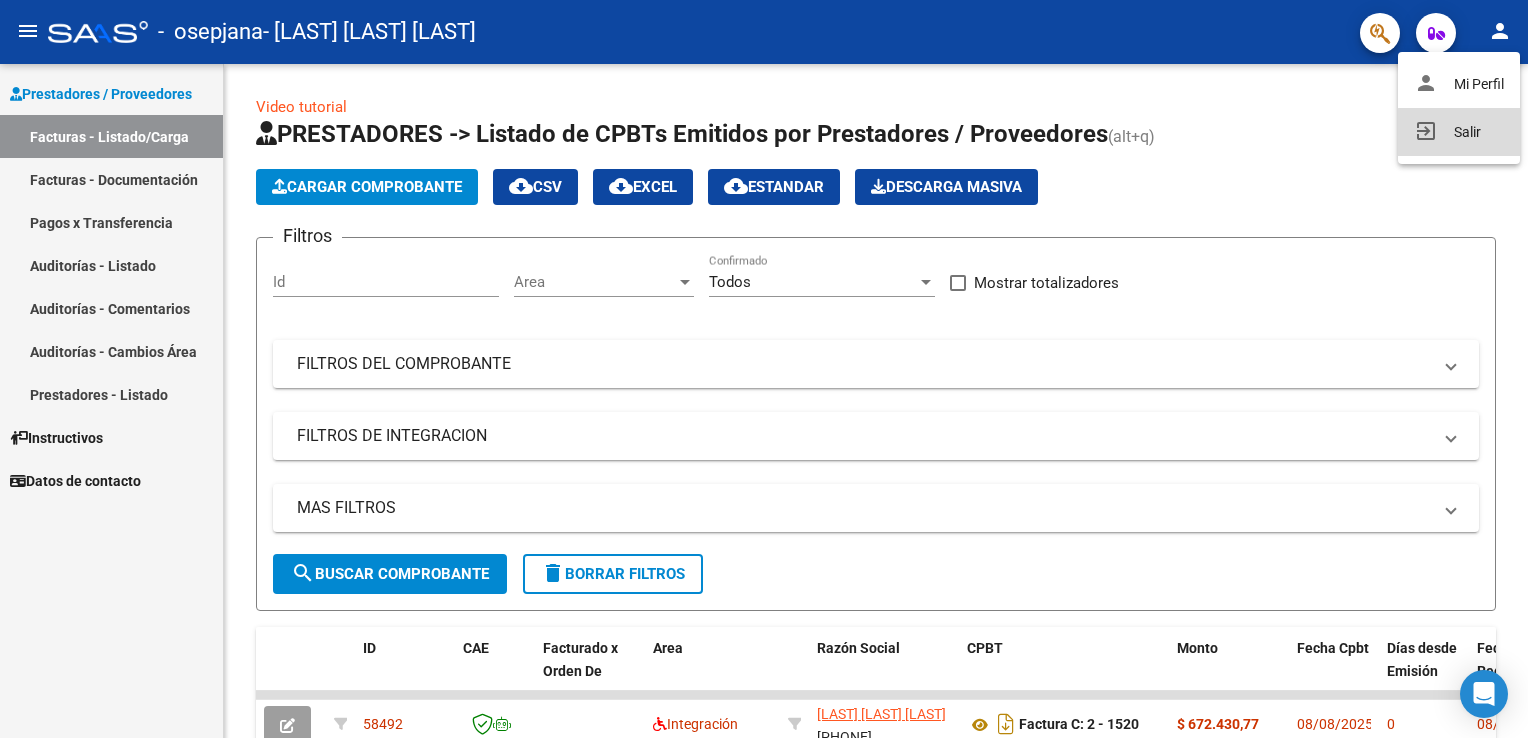 click on "exit_to_app  Salir" at bounding box center [1459, 132] 